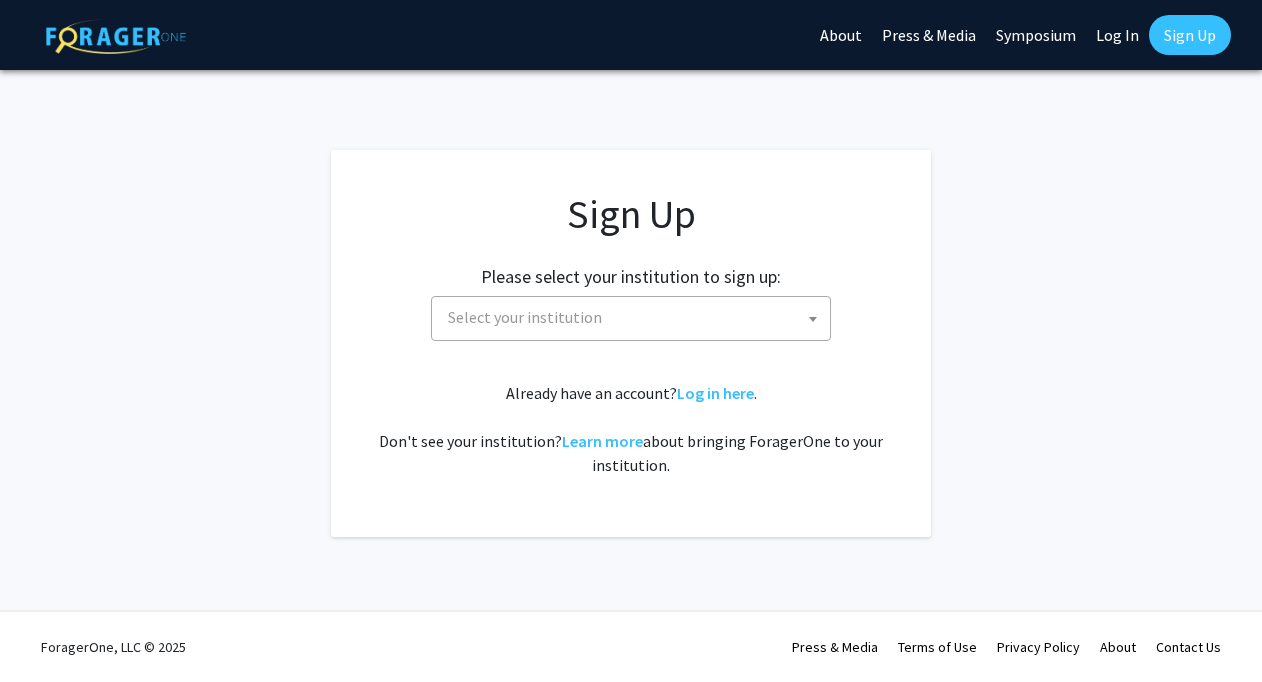 scroll, scrollTop: 0, scrollLeft: 0, axis: both 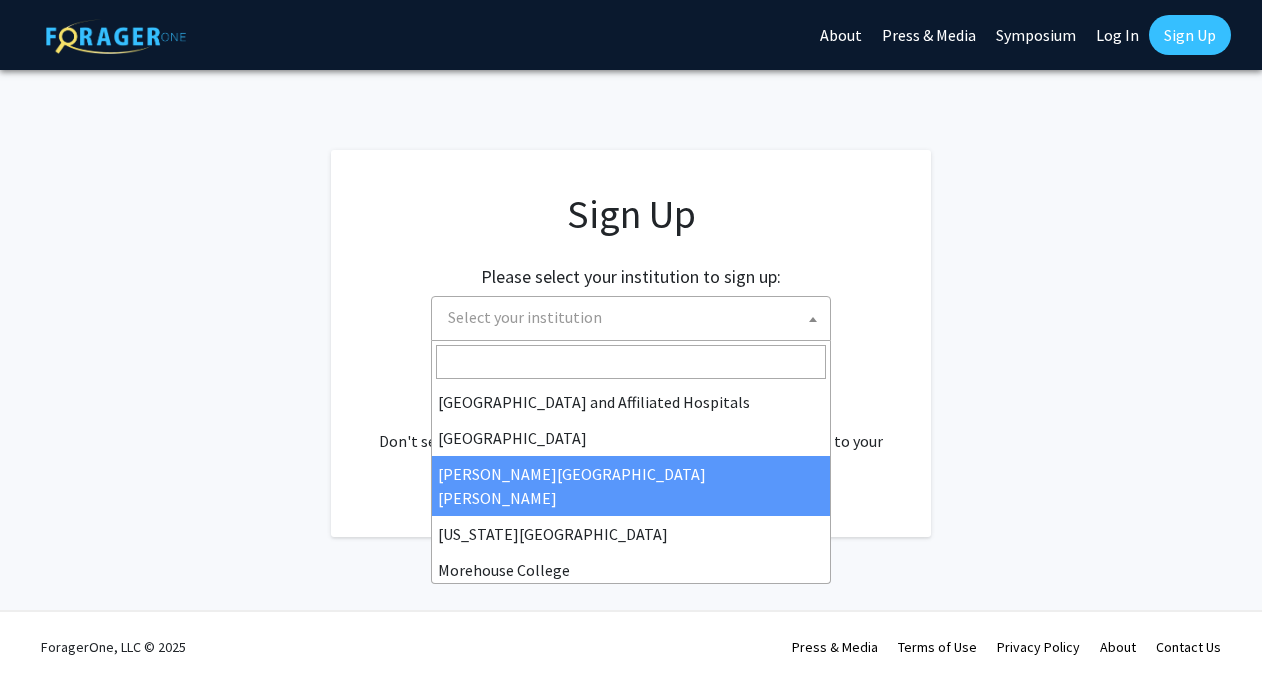 select on "1" 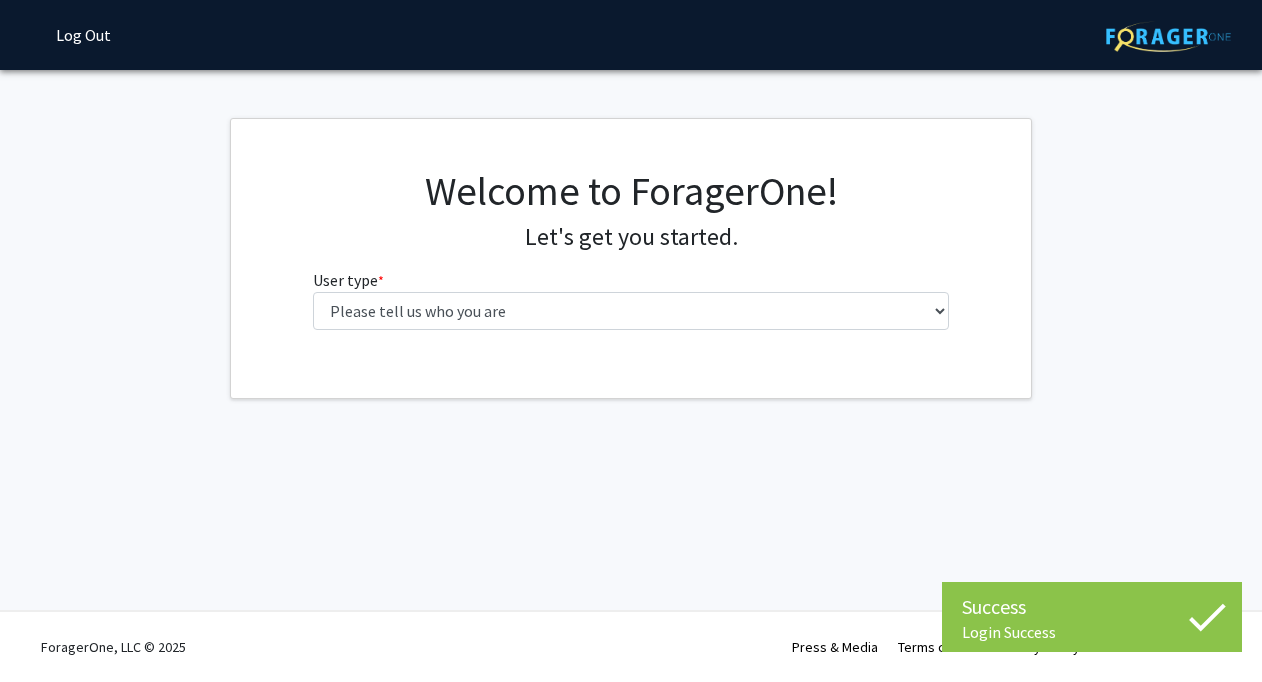 scroll, scrollTop: 0, scrollLeft: 0, axis: both 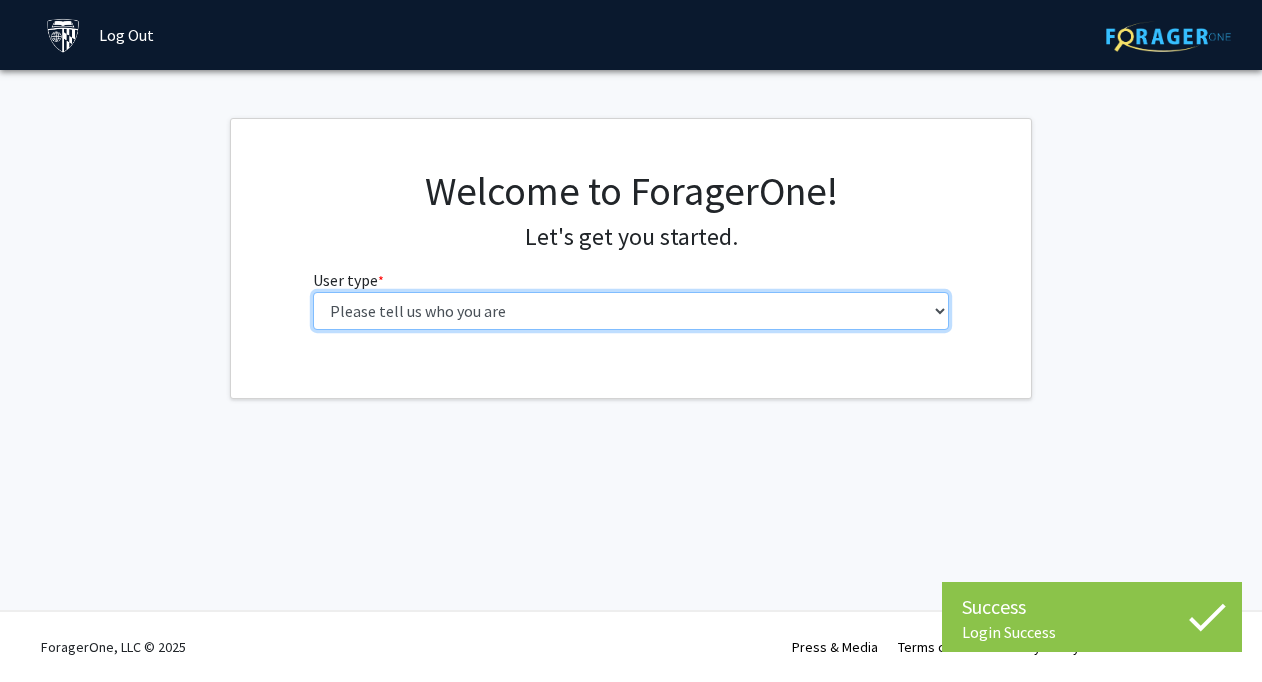 click on "Please tell us who you are  Undergraduate Student   Master's Student   Doctoral Candidate (PhD, MD, DMD, PharmD, etc.)   Postdoctoral Researcher / Research Staff / Medical Resident / Medical Fellow   Faculty   Administrative Staff" at bounding box center (631, 311) 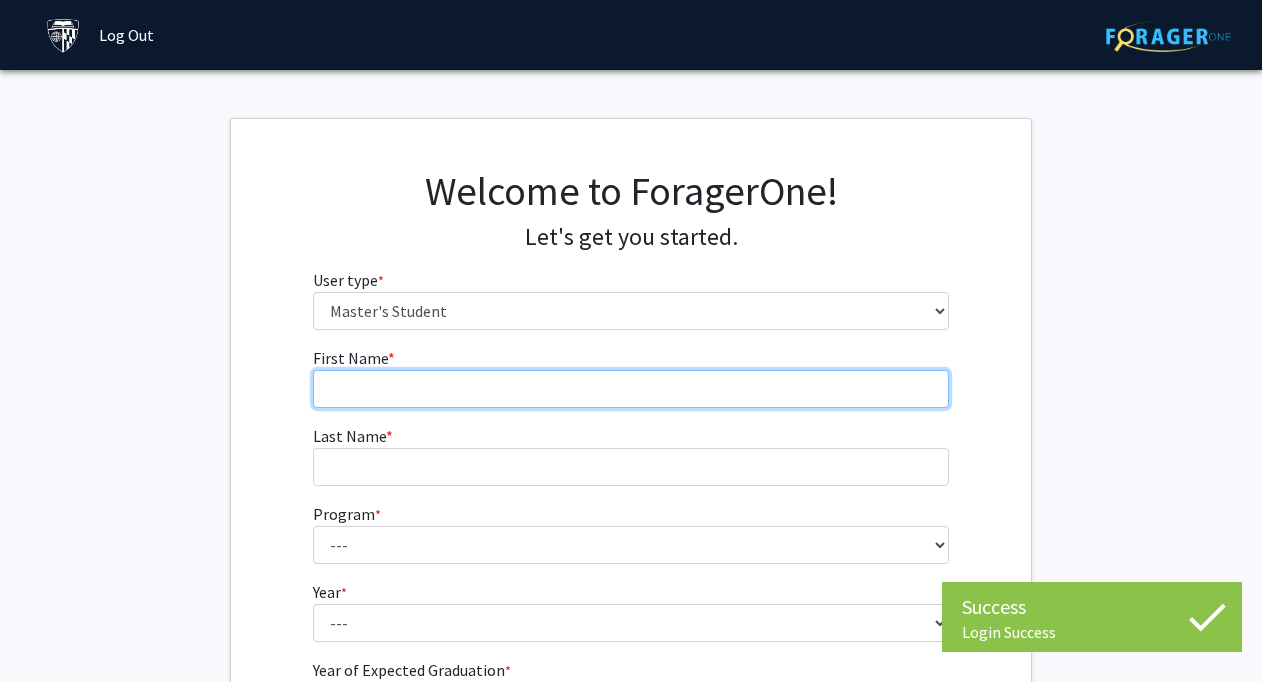 click on "First Name * required" at bounding box center (631, 389) 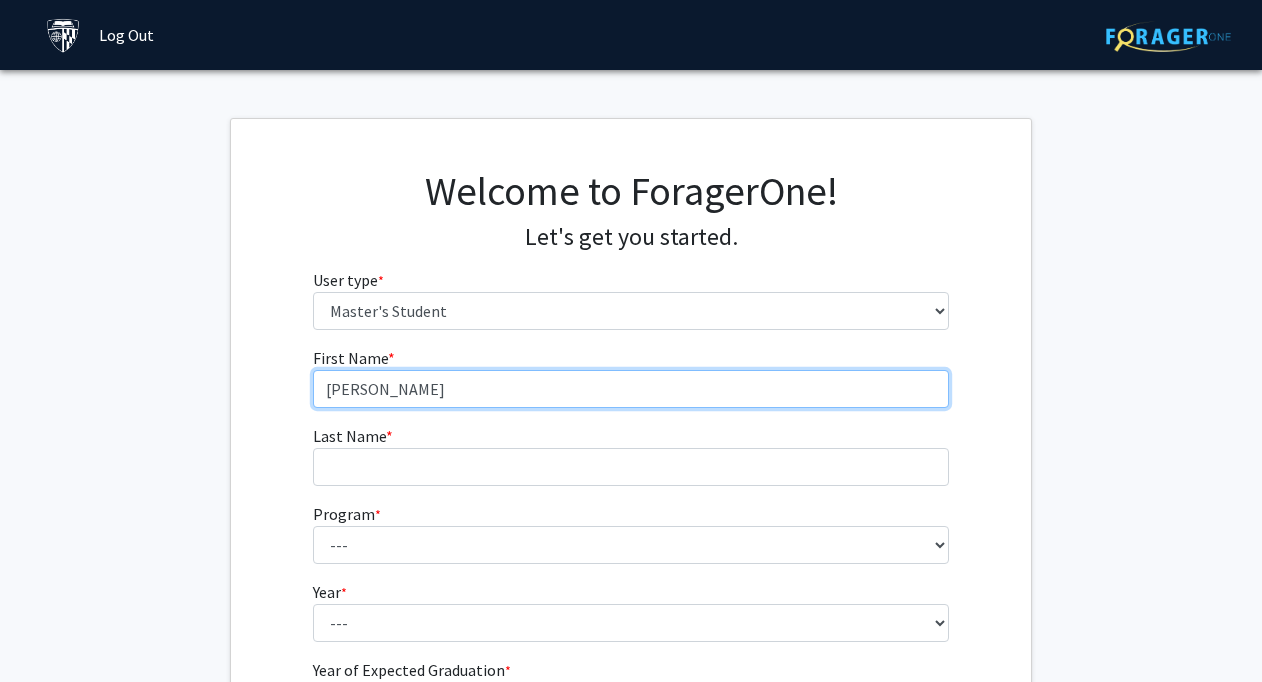 type on "Swetha" 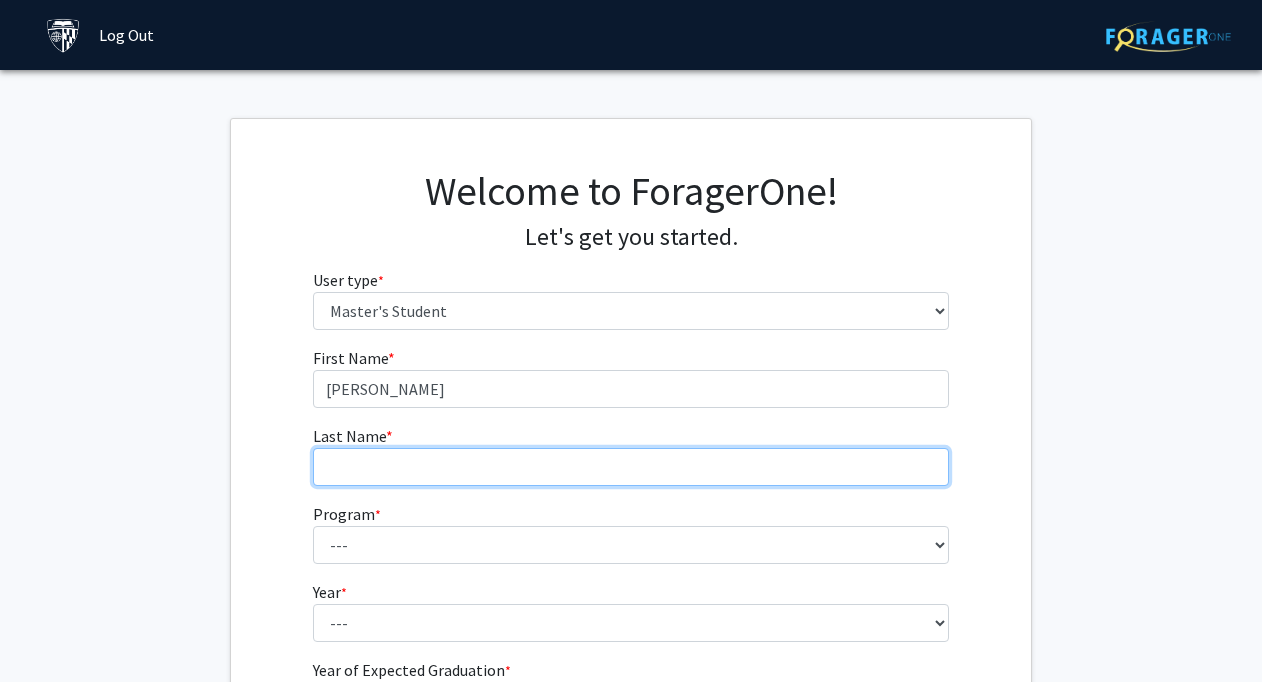 click on "Last Name * required" at bounding box center [631, 467] 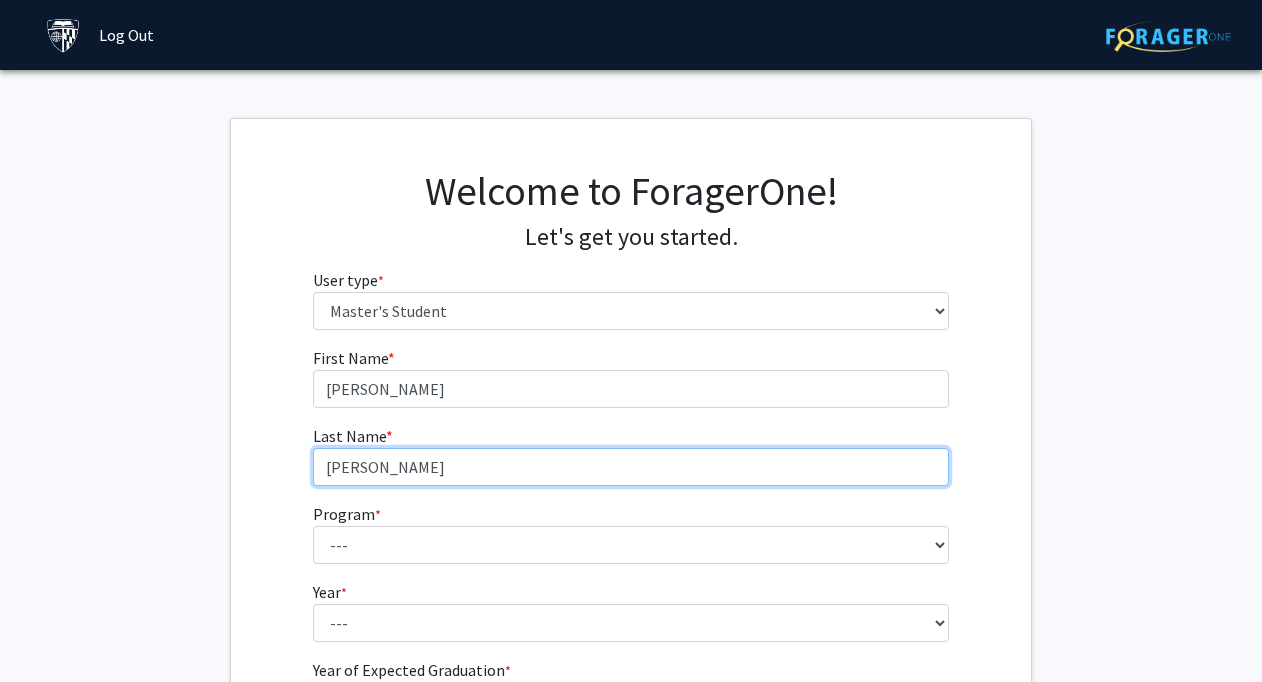 type on "Ravisankar" 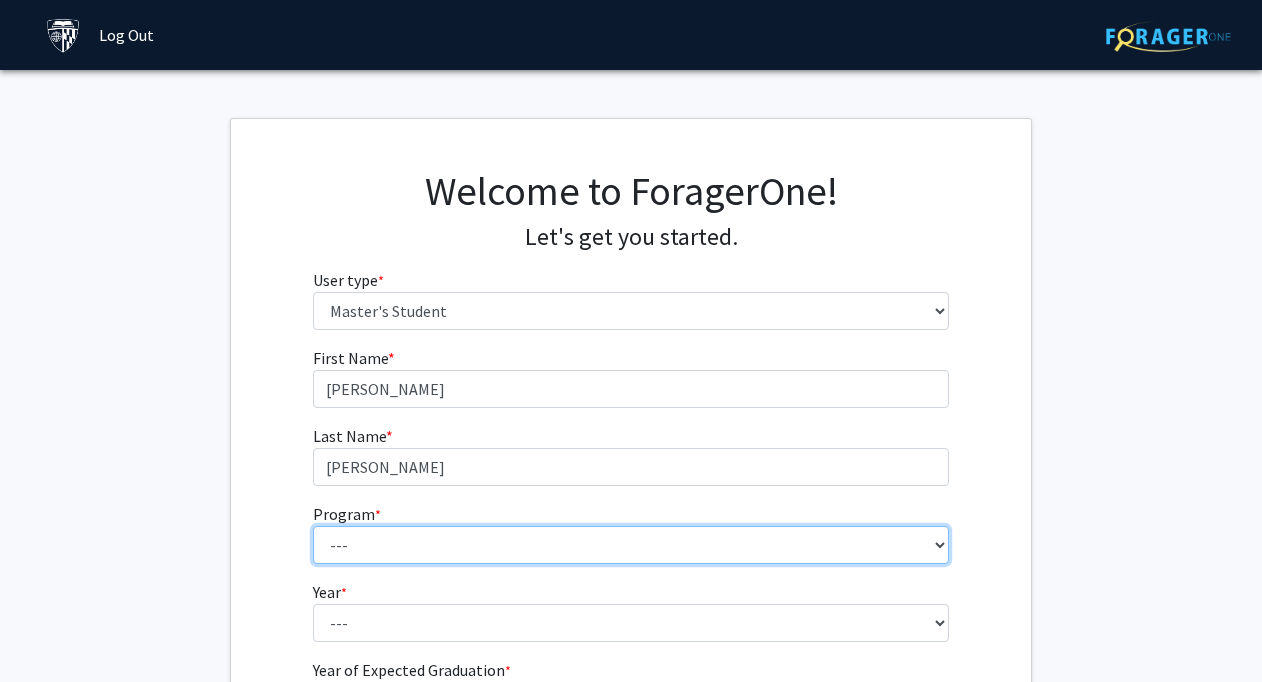 click on "---  Anatomy Education   Applied and Computational Mathematics   Applied Biomedical Engineering   Applied Economics   Applied Economics   Applied Health Sciences Informatics   Applied Mathematics and Statistics   Applied Physics   Applied Science in Community-Based Primary Health Care Programs in Global Health   Applied Science in Global Health Planning and Management   Applied Science in Humanitarian Health   Applied Science in Patient Safety and Healthcare Quality   Applied Science in Population Health Management   Applied Science in Spatial Analysis for Public Health   Artificial Intelligence   Audio Science: Acoustics   Audio Sciences: Recording and Production   Biochemistry and Molecular Biology   Bioengineering Innovation and Design   Bioethics   Bioinformatics   Biology   Biomedical Engineering   Biophysics   Biostatistics   Biotechnology   Biotechnology   Biotechnology Enterprise and Entrepreneurship   Business Administration   Business Analytics and Risk Management   Civil Engineering   Classics" at bounding box center [631, 545] 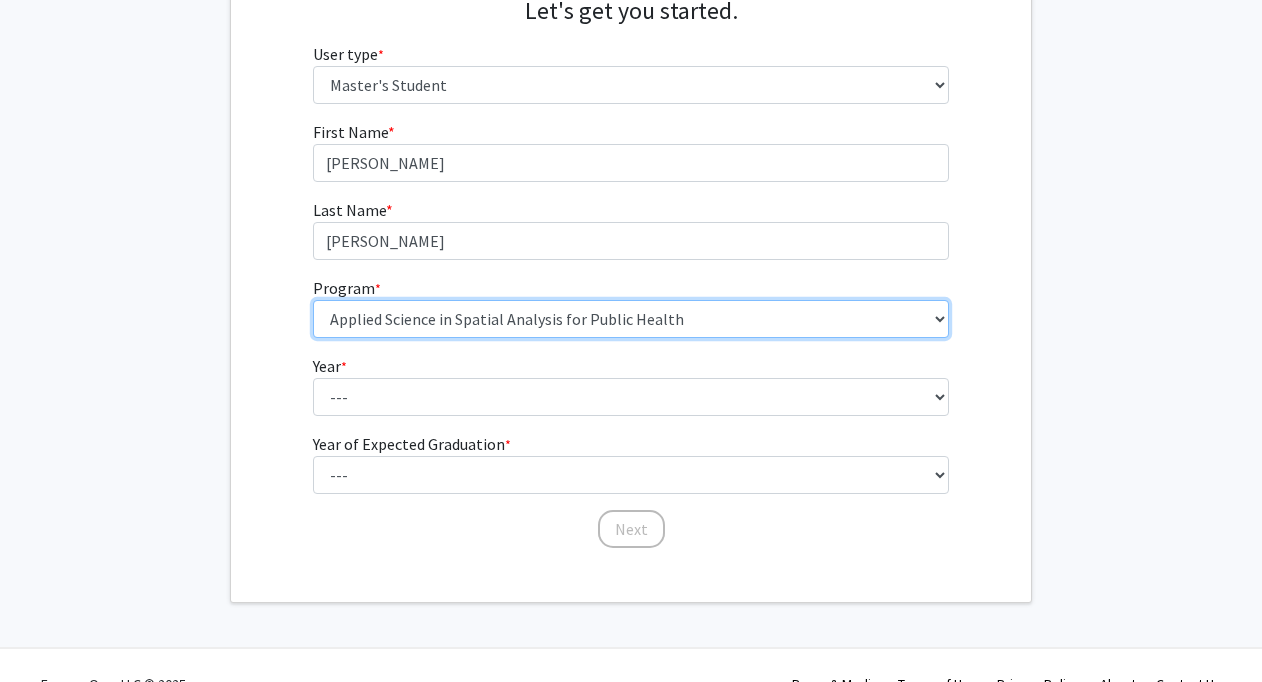scroll, scrollTop: 231, scrollLeft: 0, axis: vertical 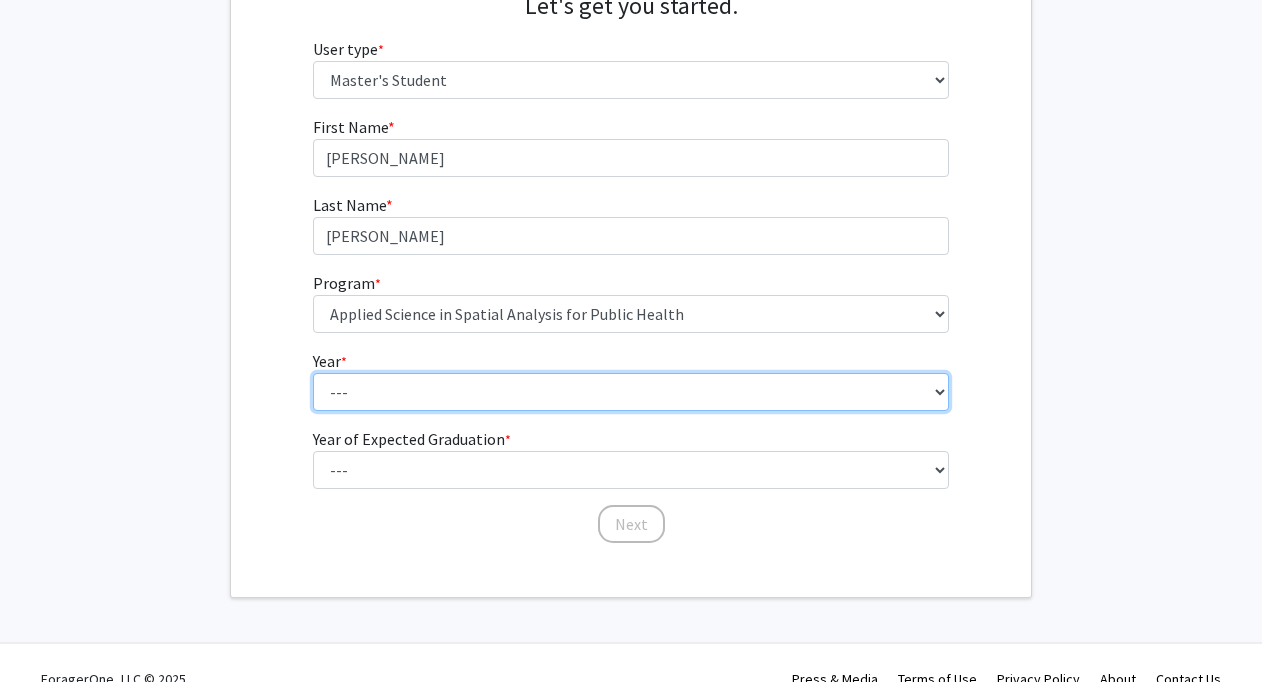 click on "---  First Year   Second Year" at bounding box center (631, 392) 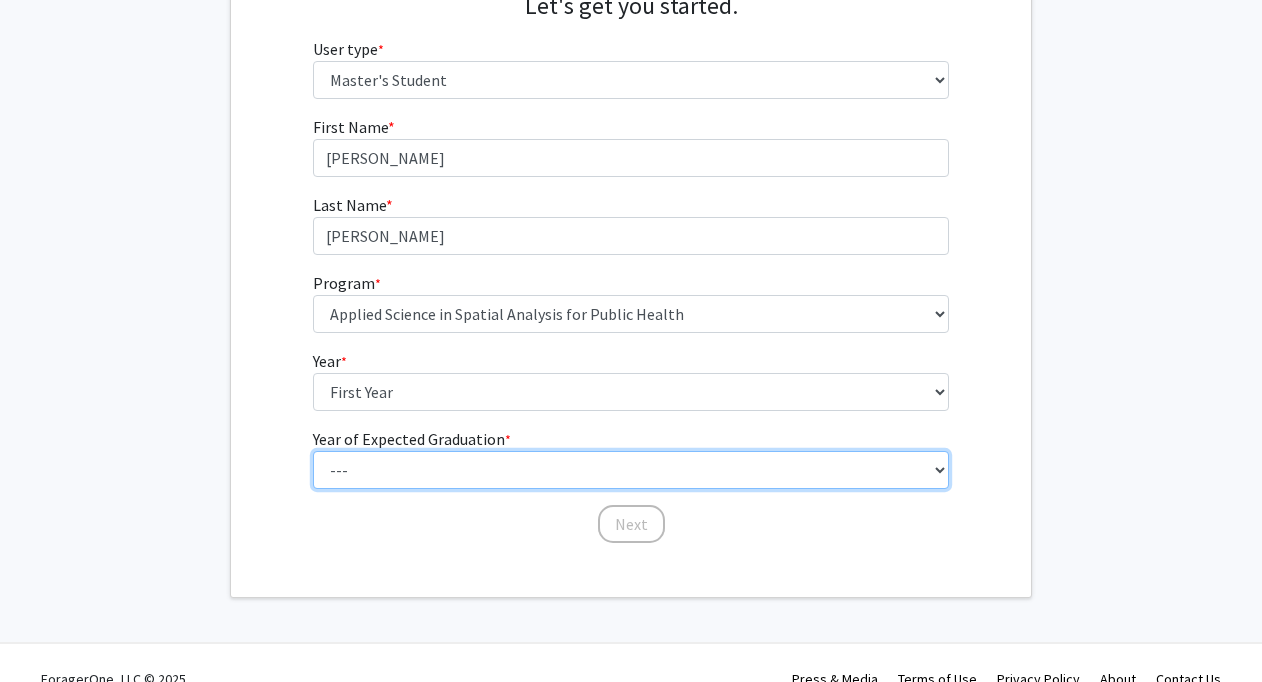 click on "---  2025   2026   2027   2028   2029   2030   2031   2032   2033   2034" at bounding box center [631, 470] 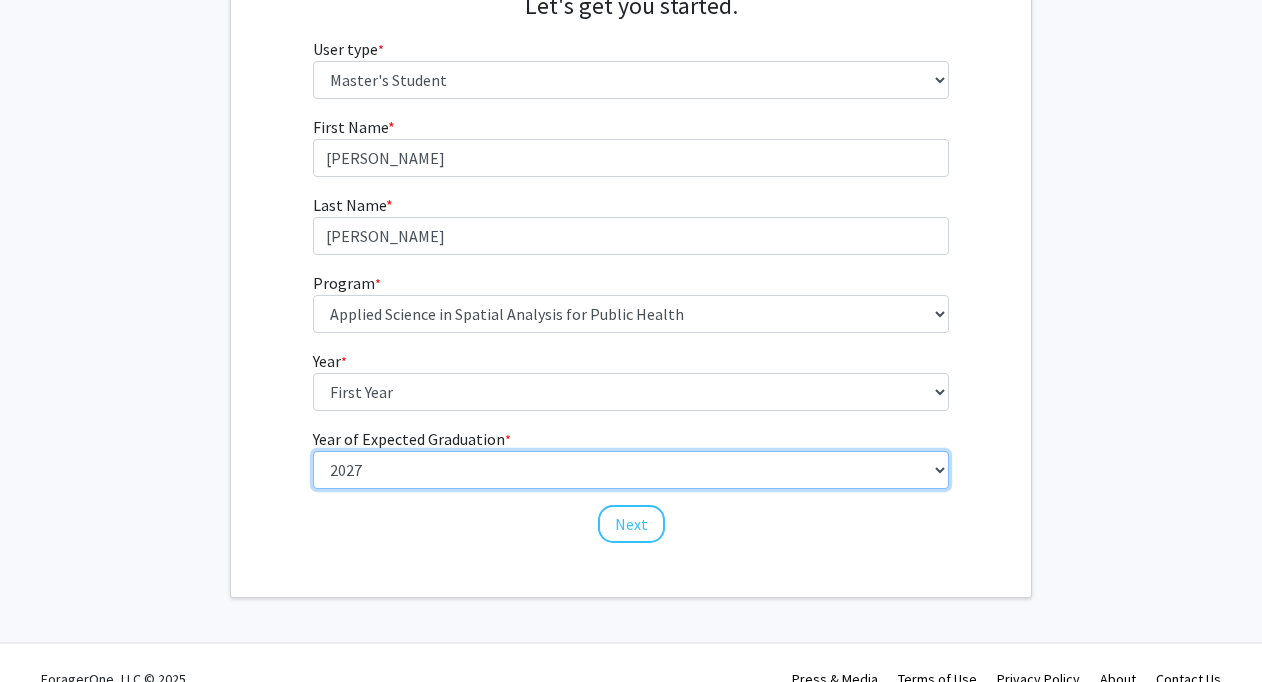 scroll, scrollTop: 241, scrollLeft: 0, axis: vertical 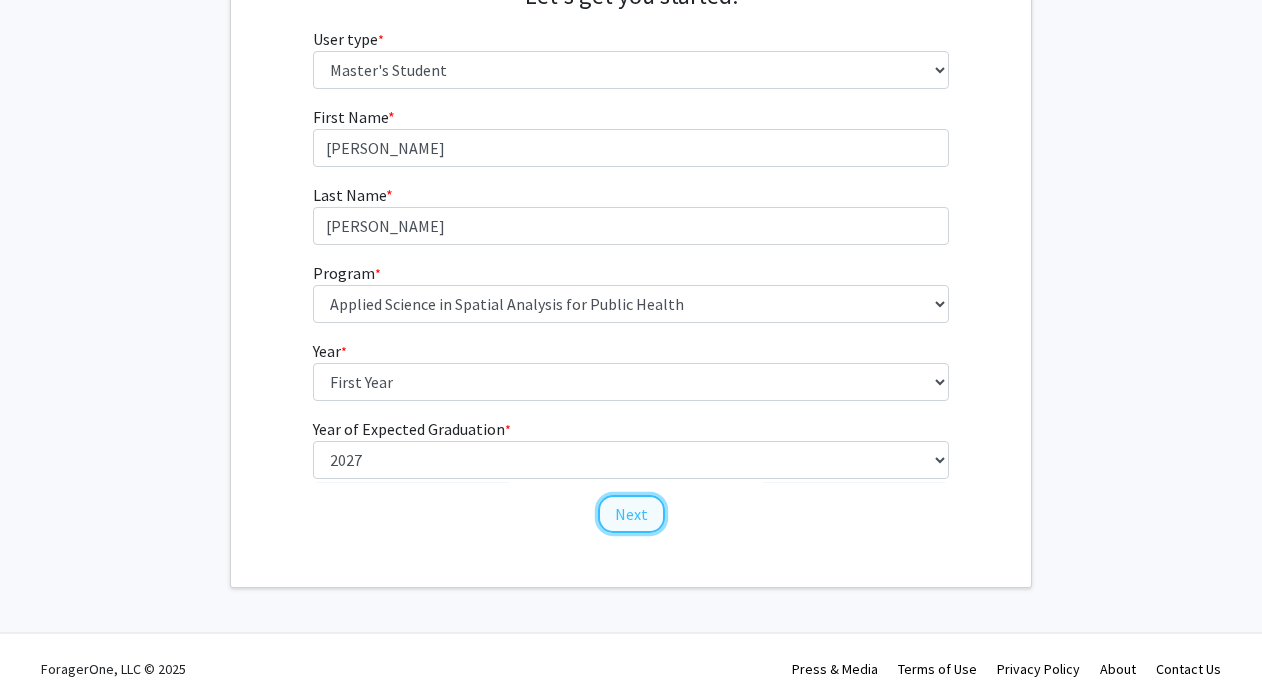 click on "Next" 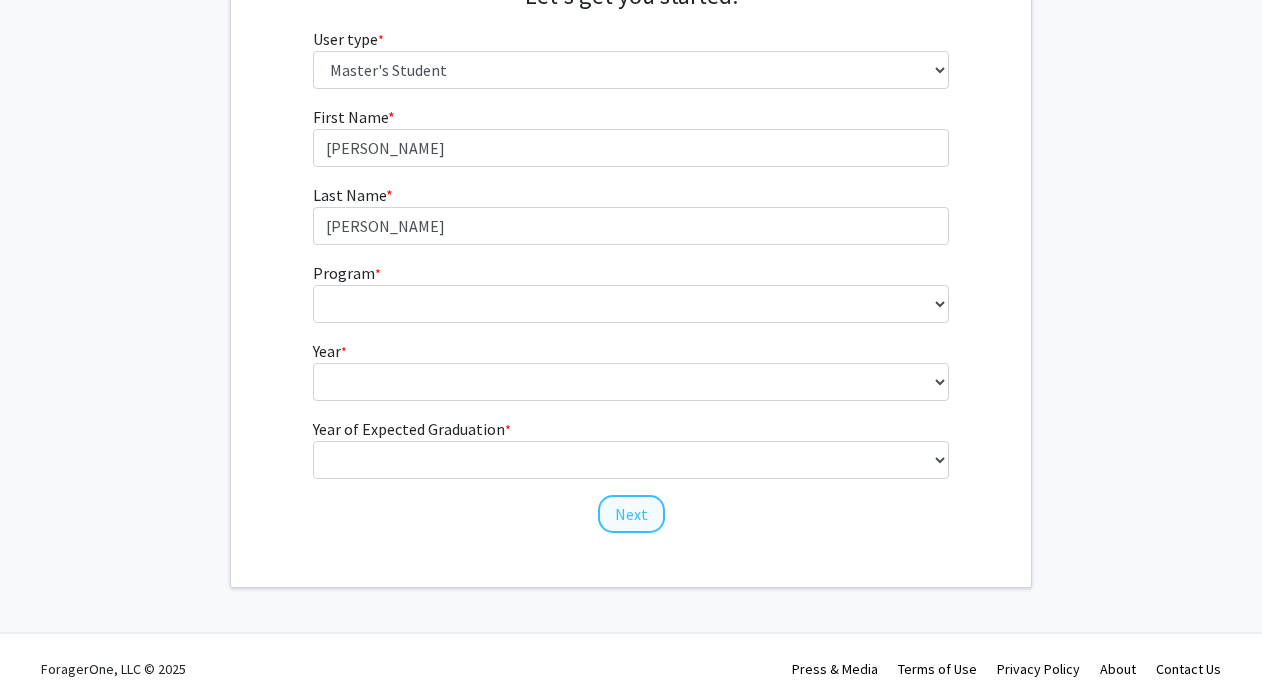scroll, scrollTop: 0, scrollLeft: 0, axis: both 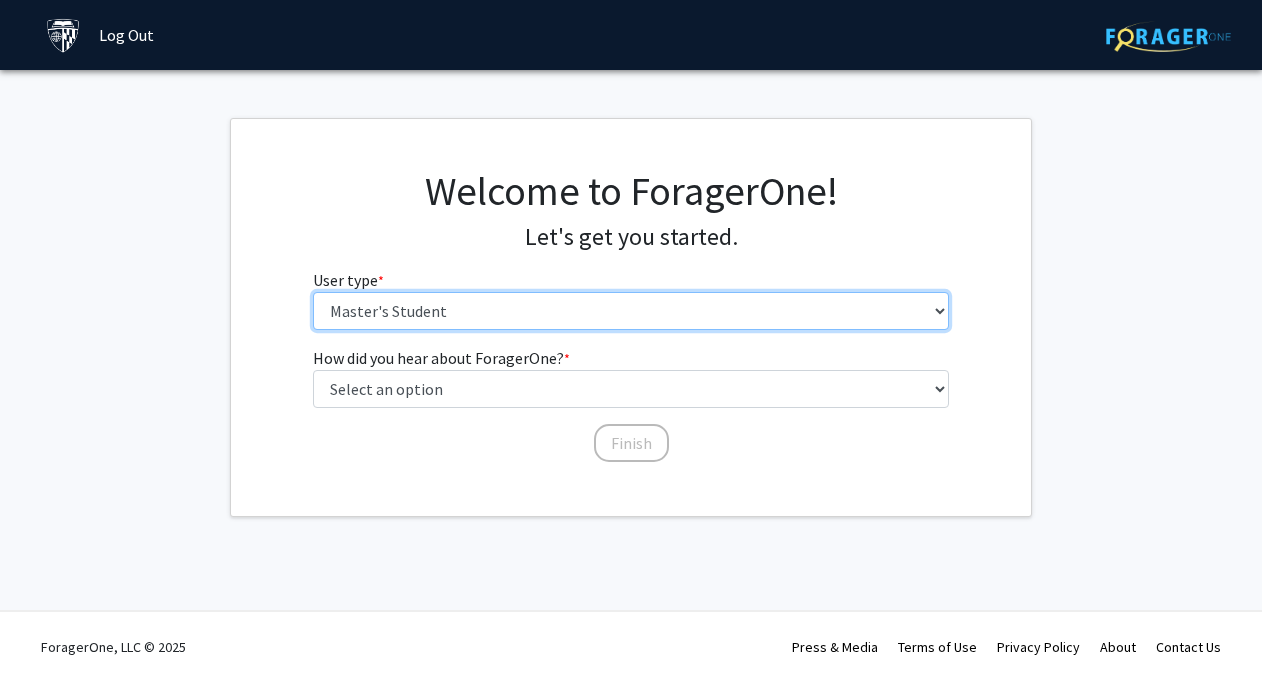 click on "Please tell us who you are  Undergraduate Student   Master's Student   Doctoral Candidate (PhD, MD, DMD, PharmD, etc.)   Postdoctoral Researcher / Research Staff / Medical Resident / Medical Fellow   Faculty   Administrative Staff" at bounding box center (631, 311) 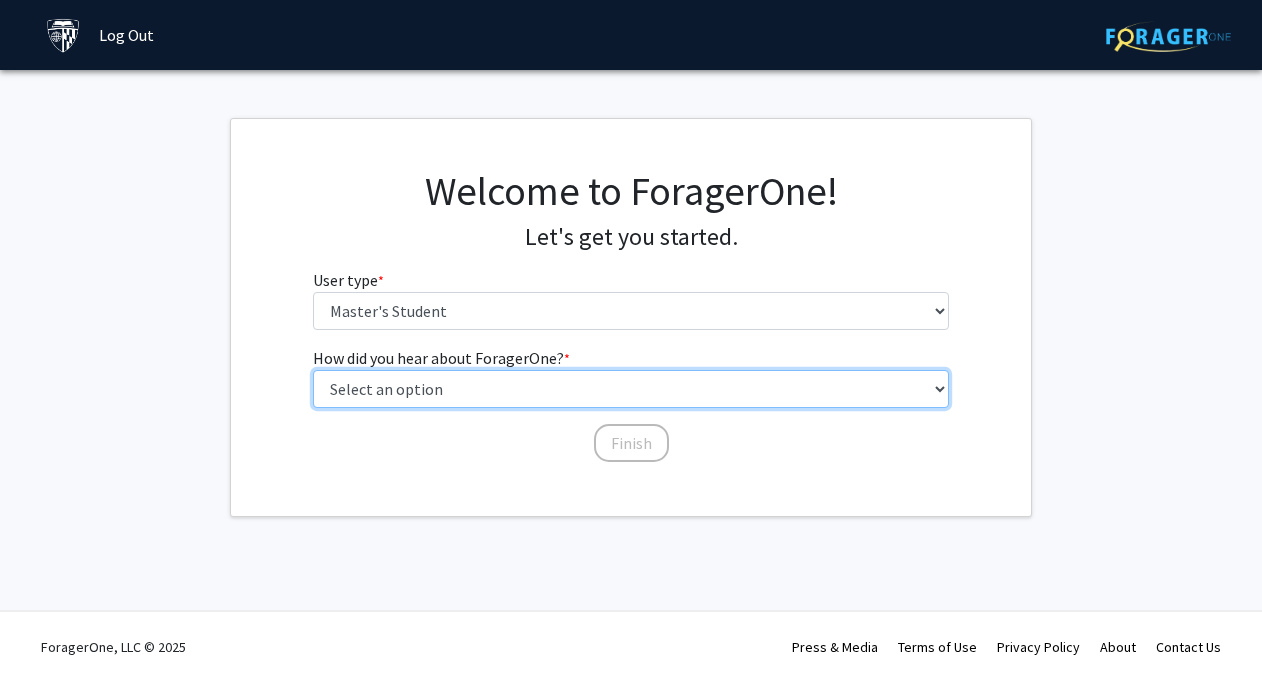 click on "Select an option  Peer/student recommendation   Faculty/staff recommendation   University website   University email or newsletter   Other" at bounding box center (631, 389) 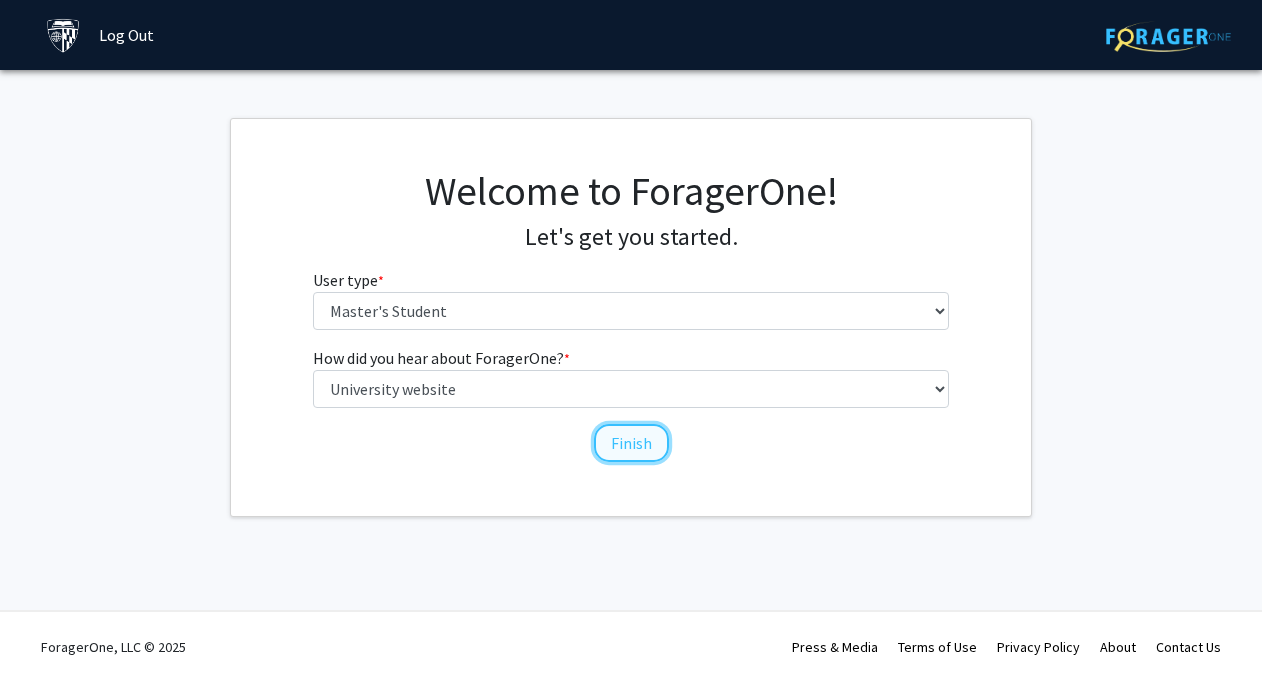 click on "Finish" 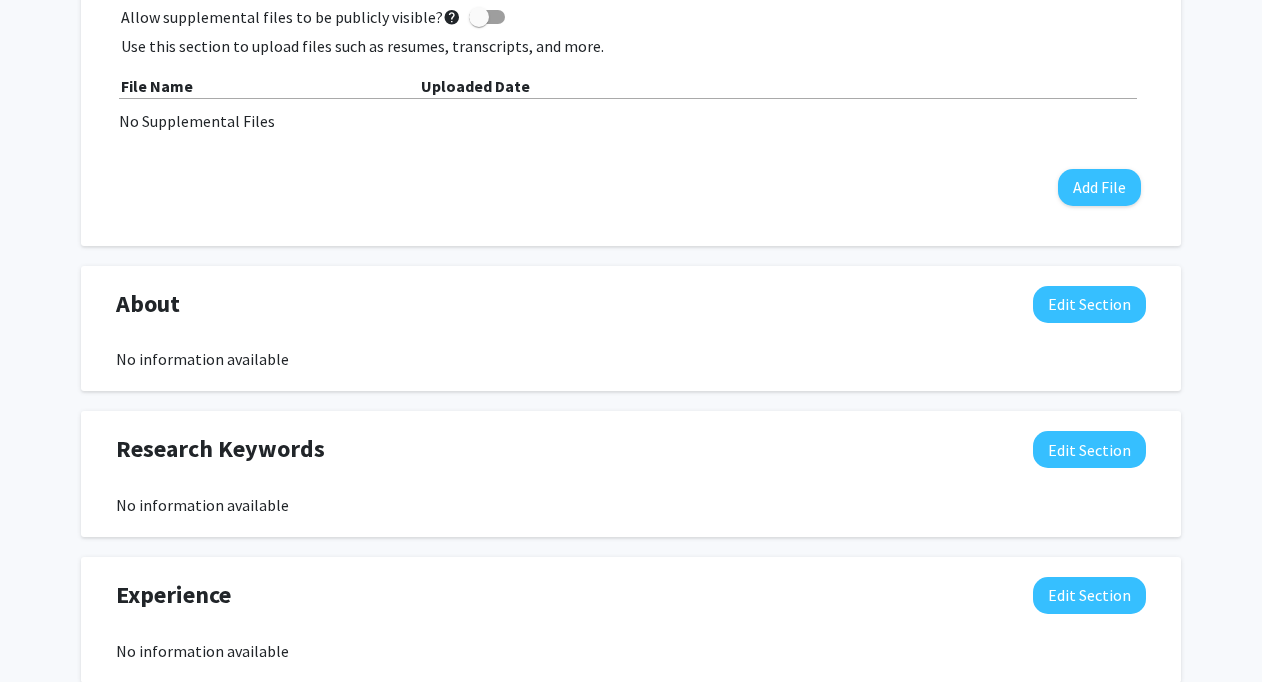 scroll, scrollTop: 0, scrollLeft: 0, axis: both 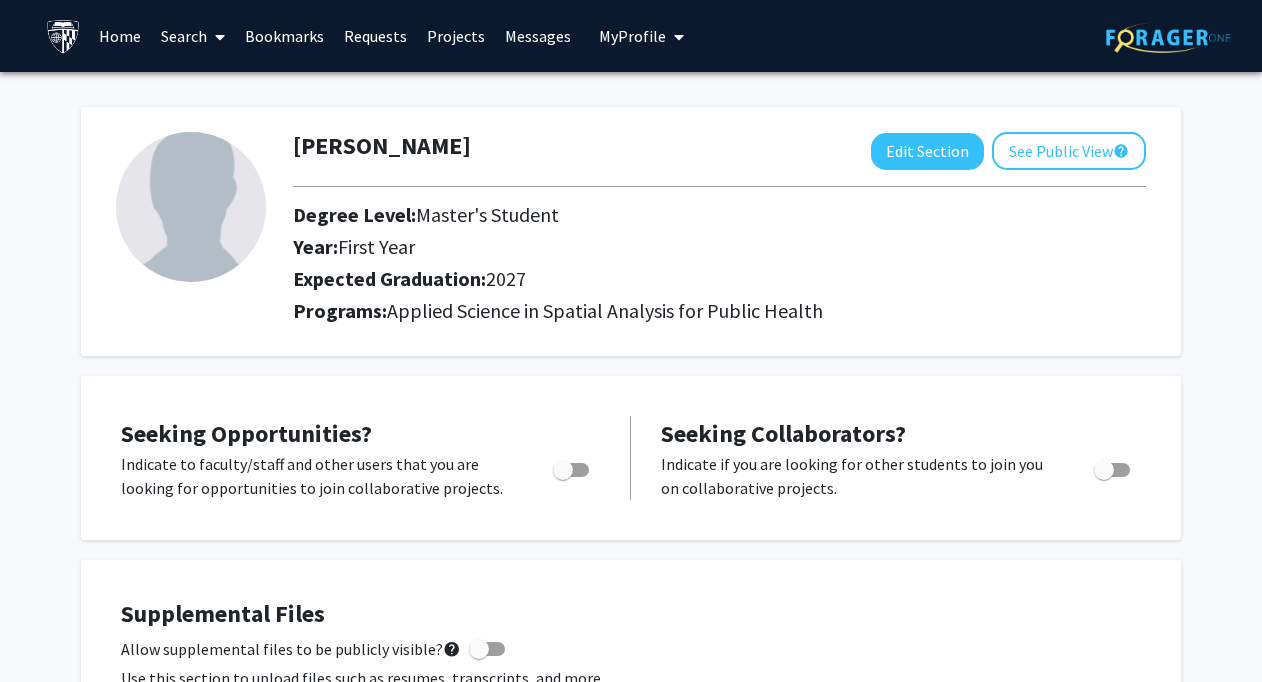 click at bounding box center [220, 37] 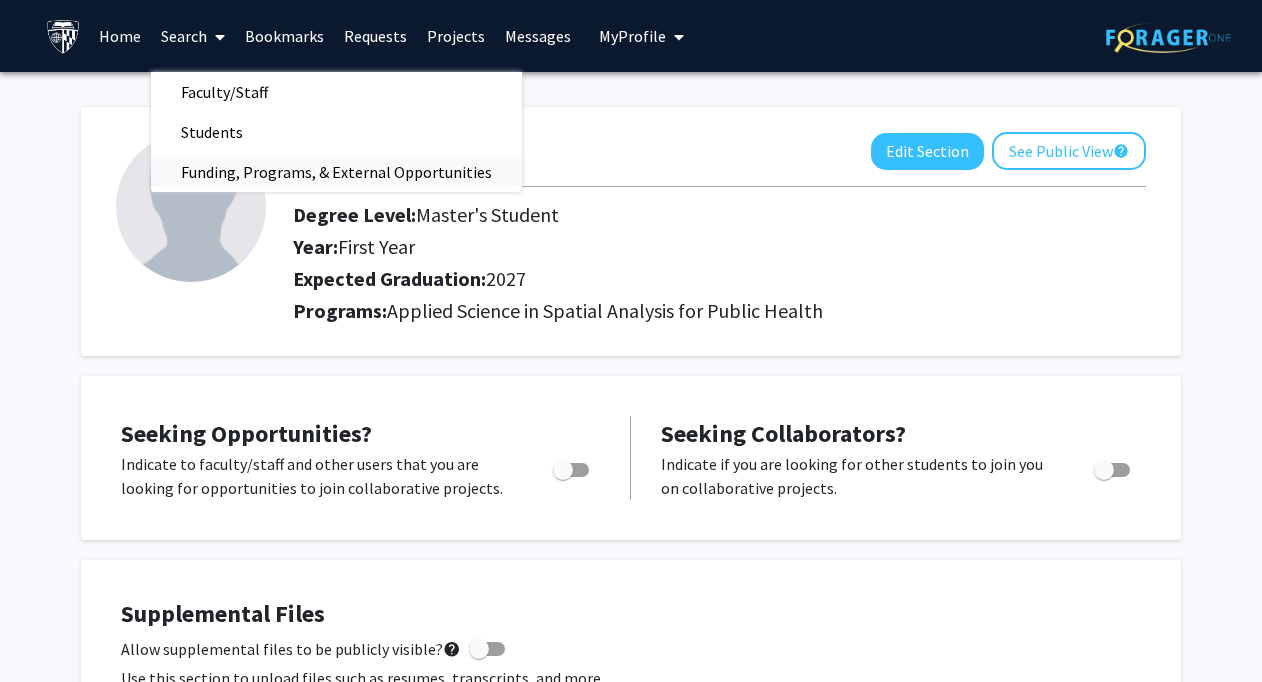 click on "Funding, Programs, & External Opportunities" at bounding box center [336, 172] 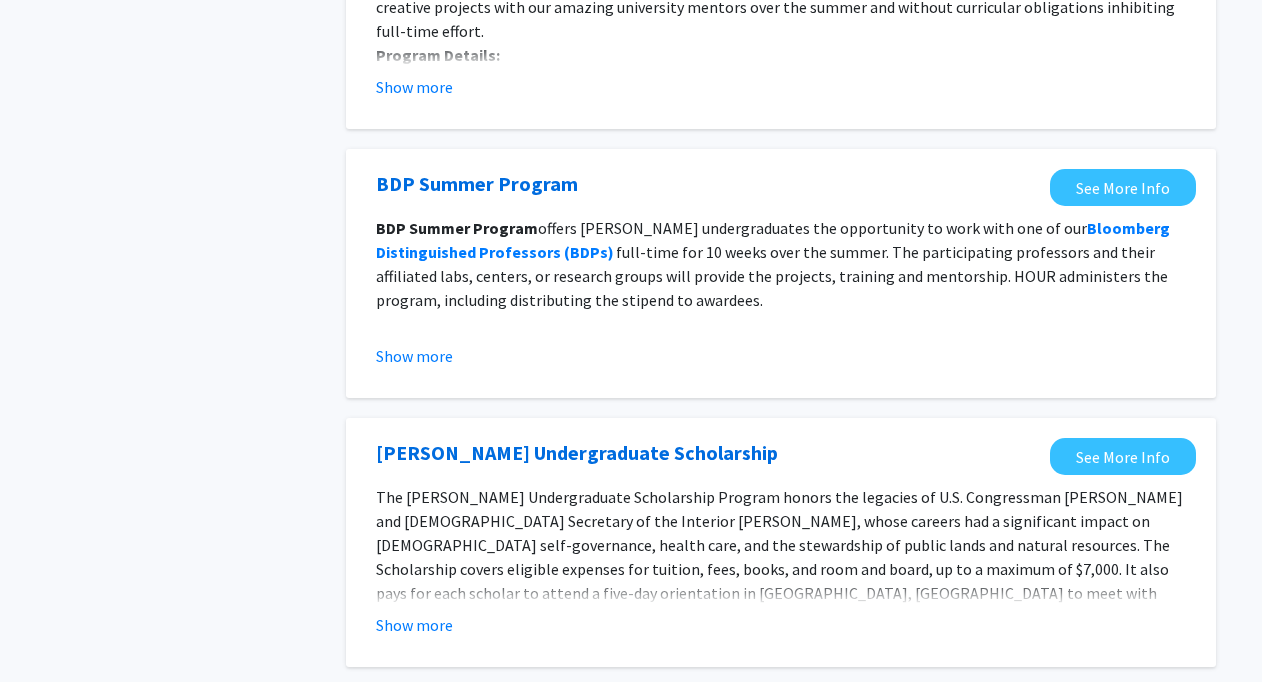 scroll, scrollTop: 0, scrollLeft: 0, axis: both 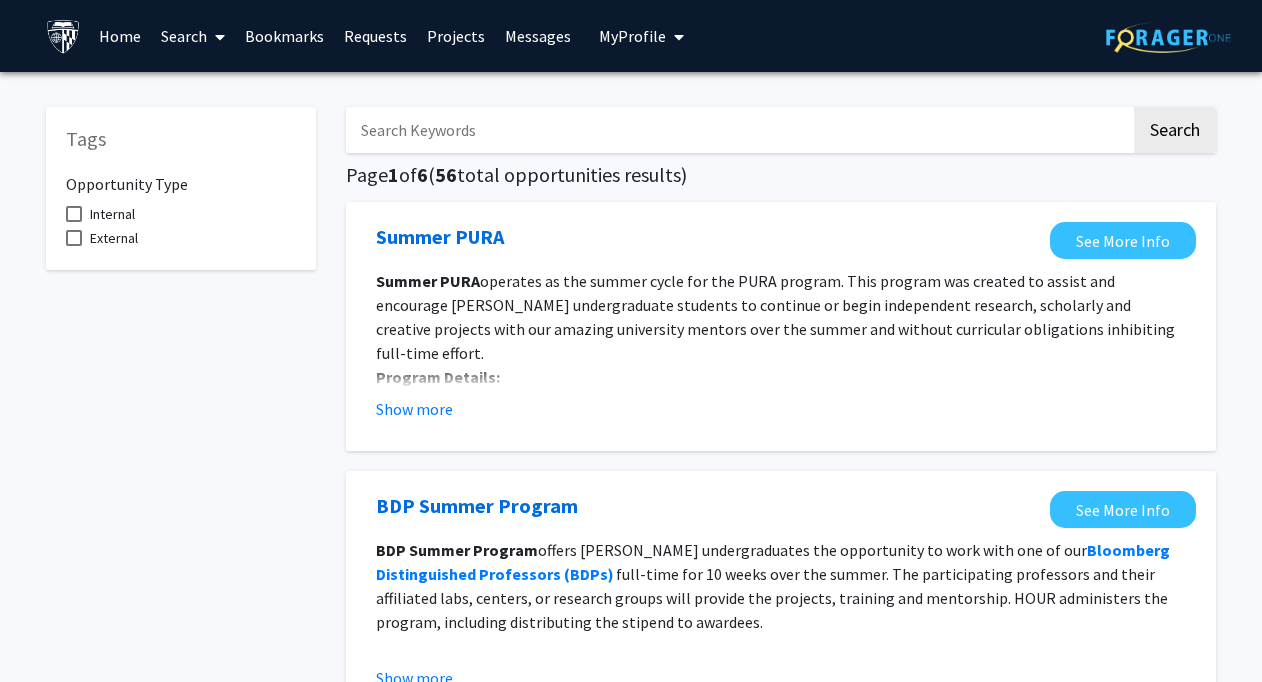 click on "Projects" at bounding box center (456, 36) 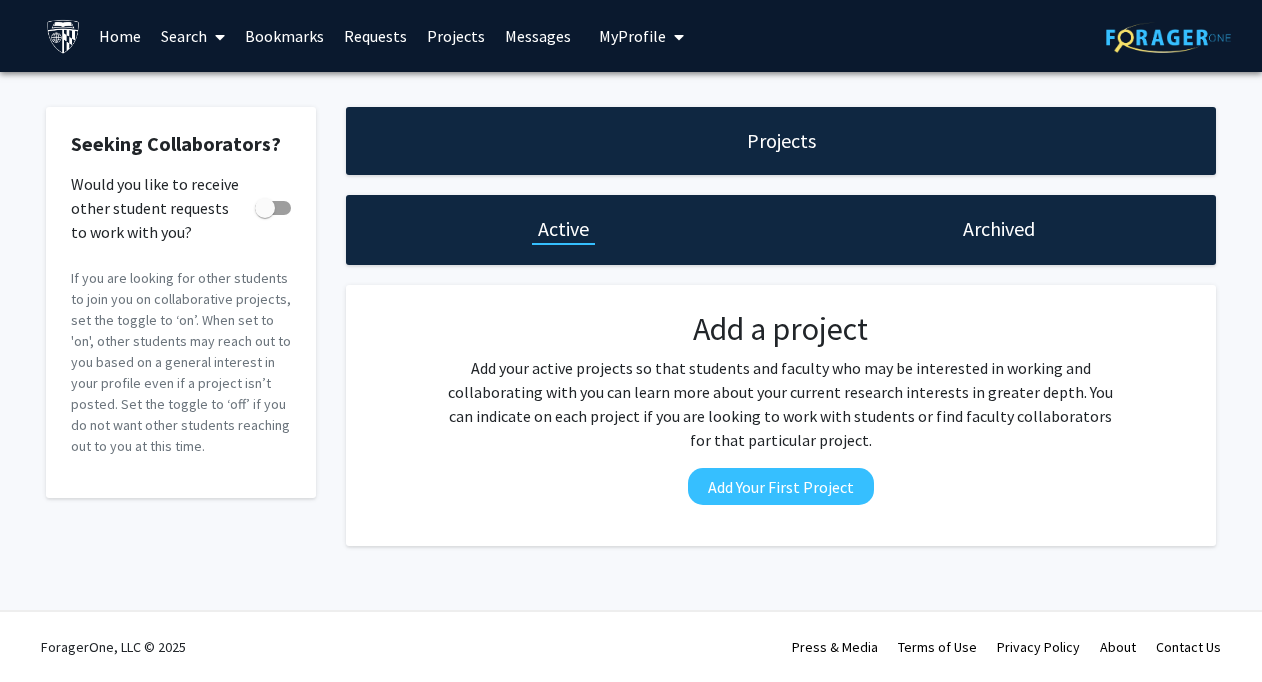 click at bounding box center (265, 208) 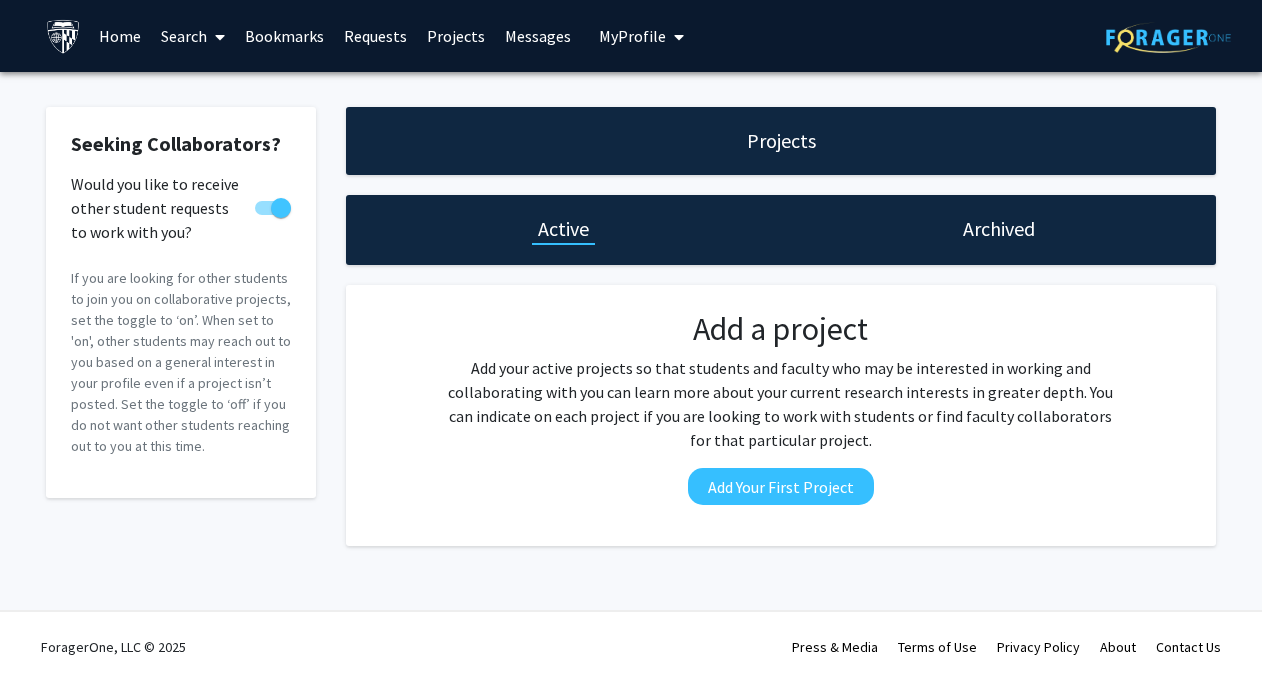 click on "Archived" 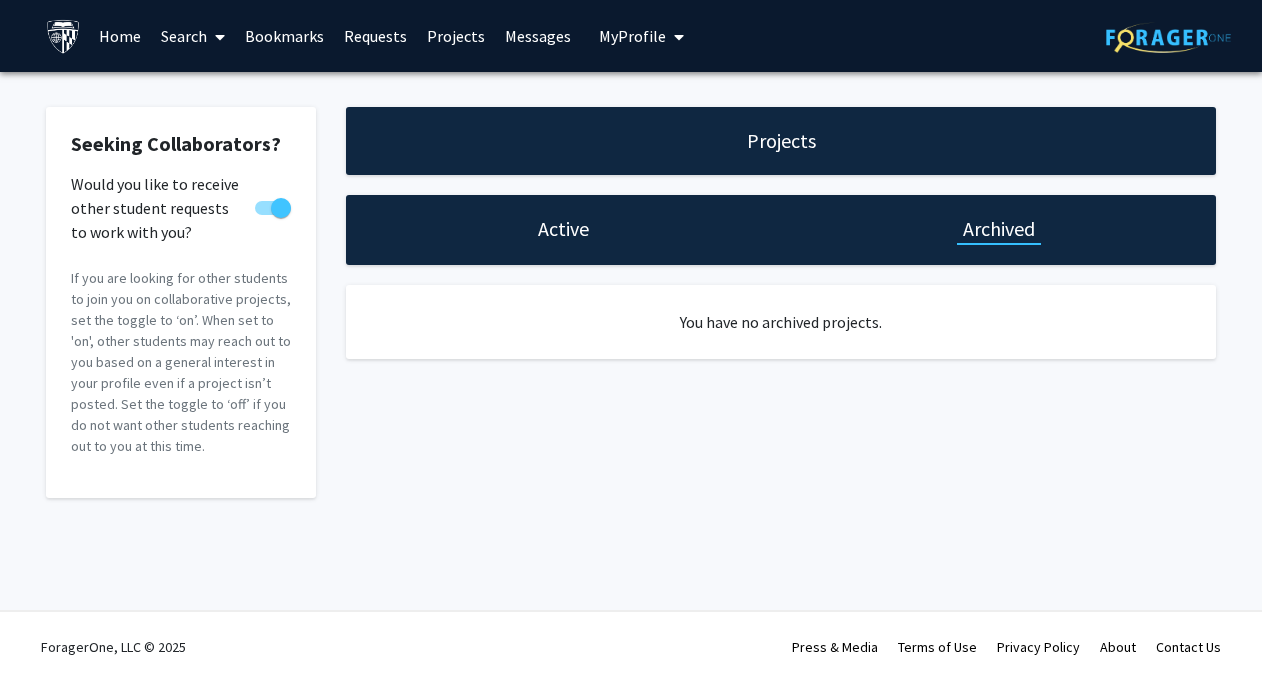 click on "Active" 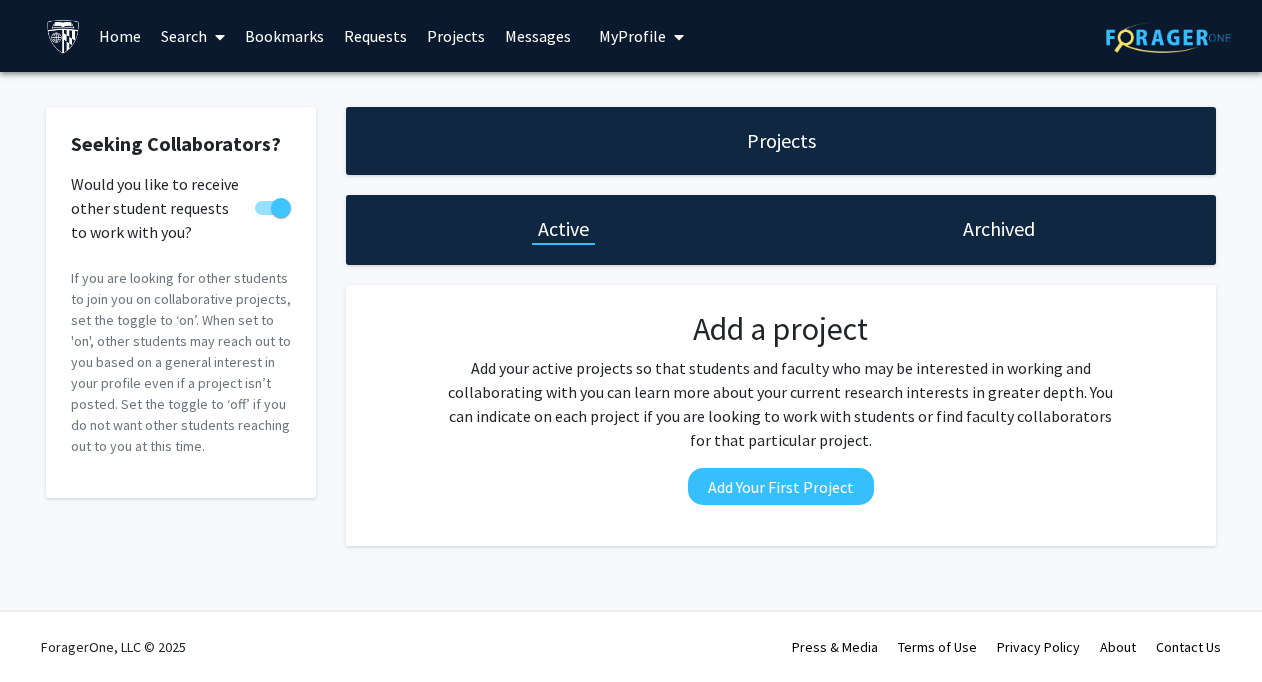 click on "Projects" at bounding box center (456, 36) 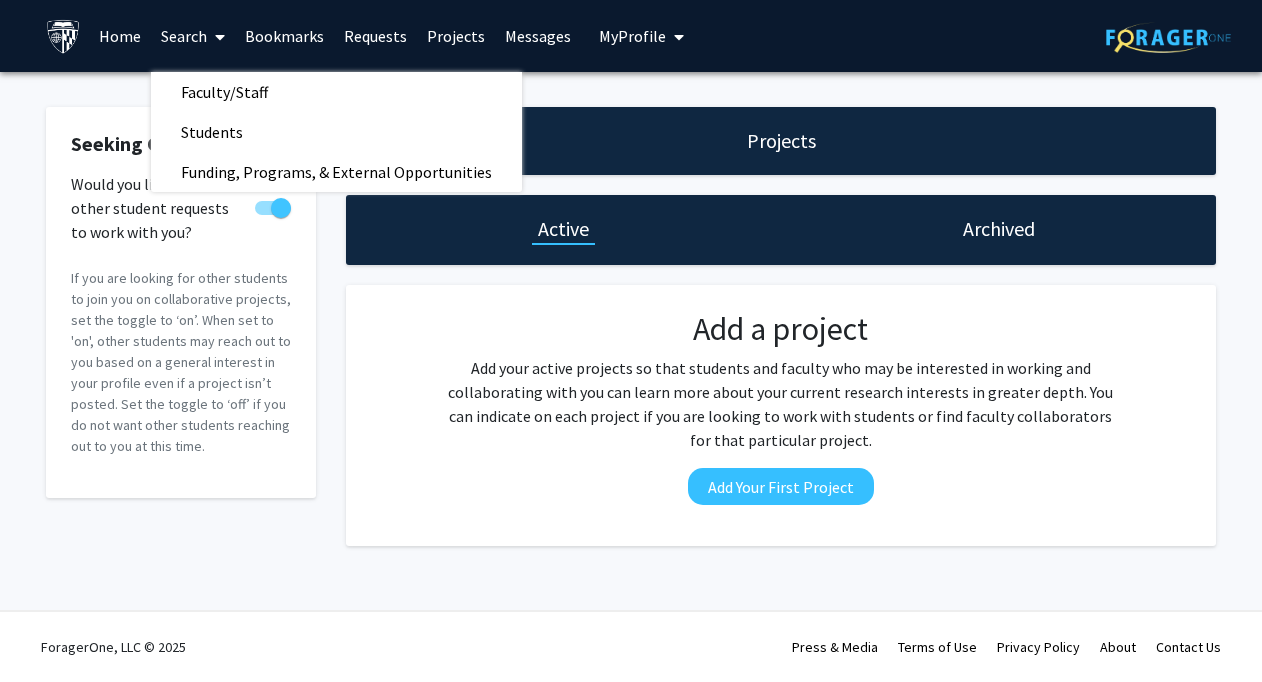 click on "Home" at bounding box center [120, 36] 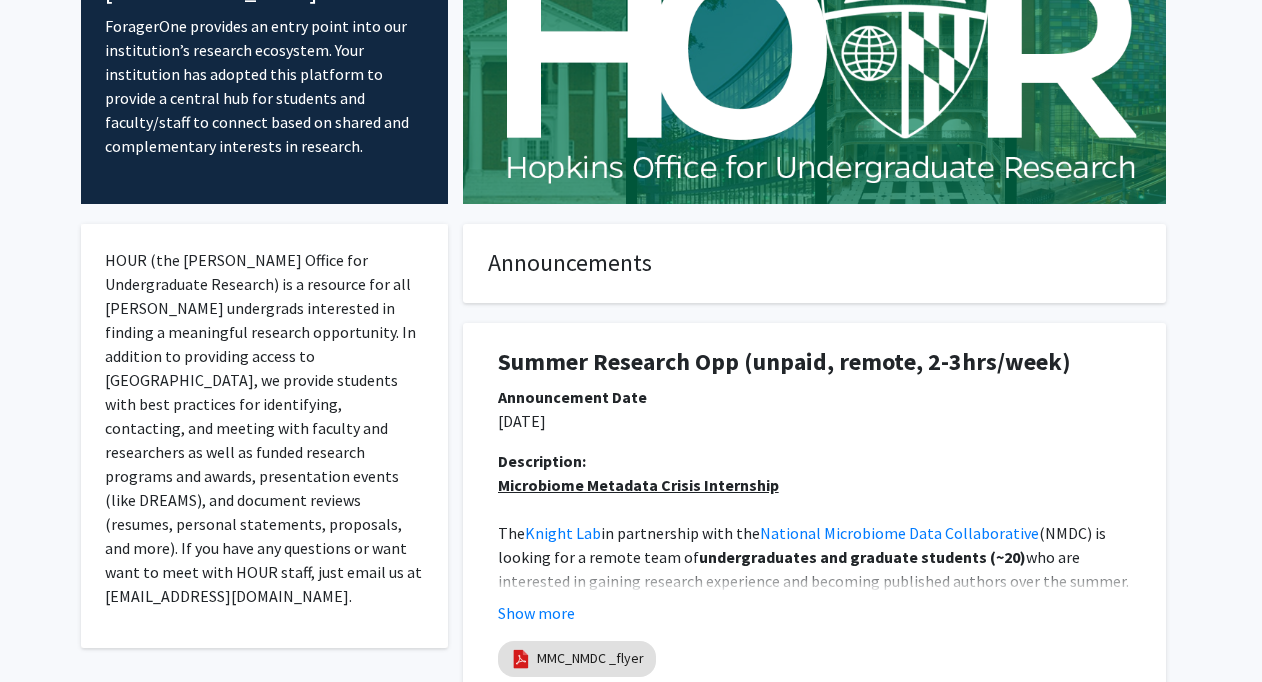 scroll, scrollTop: 192, scrollLeft: 0, axis: vertical 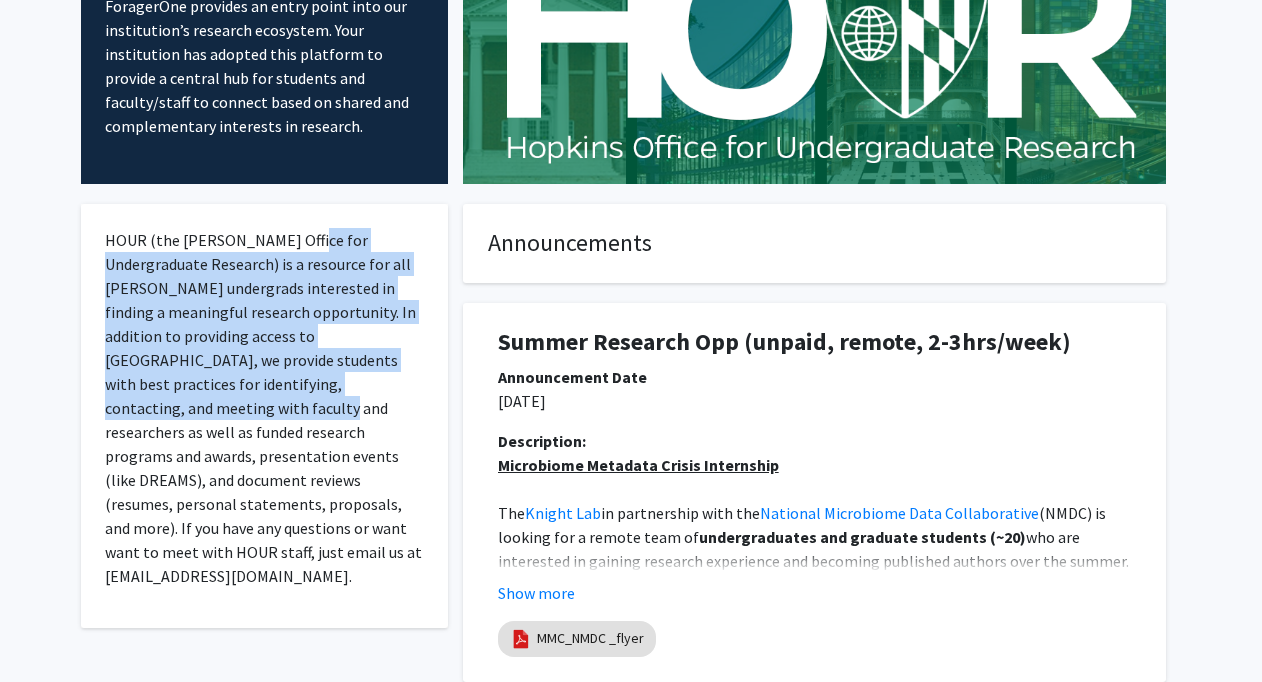 drag, startPoint x: 297, startPoint y: 250, endPoint x: 369, endPoint y: 395, distance: 161.89194 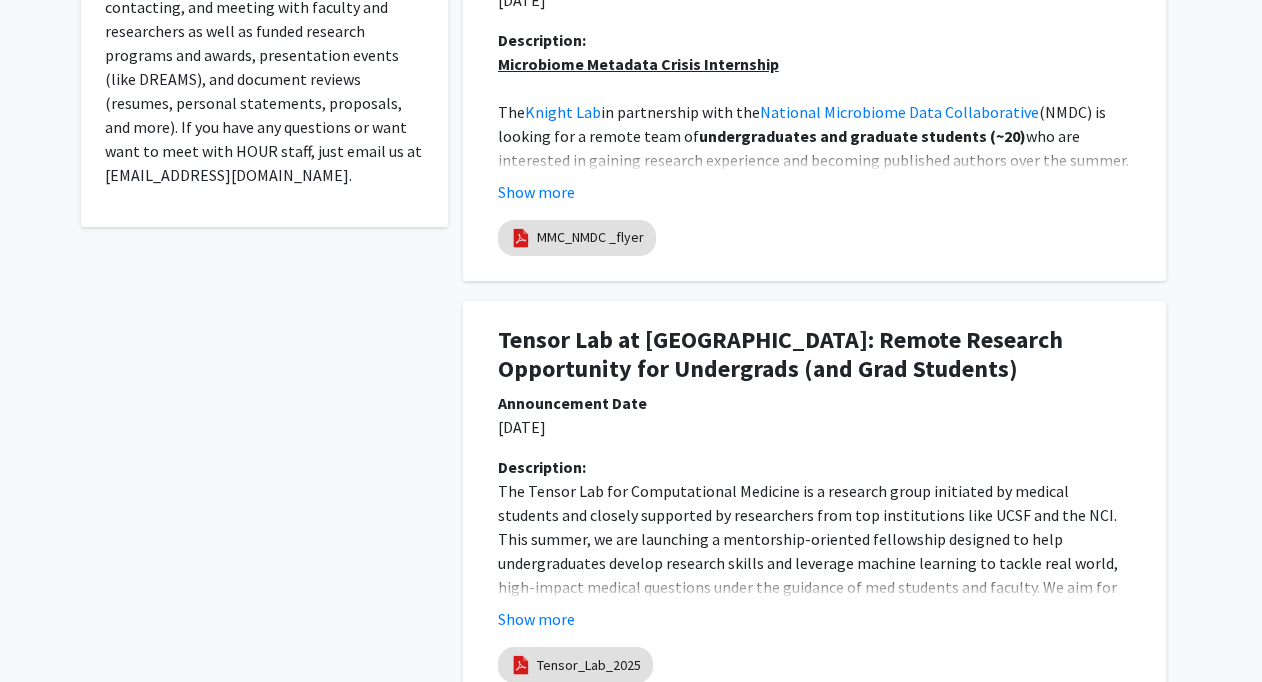 scroll, scrollTop: 779, scrollLeft: 0, axis: vertical 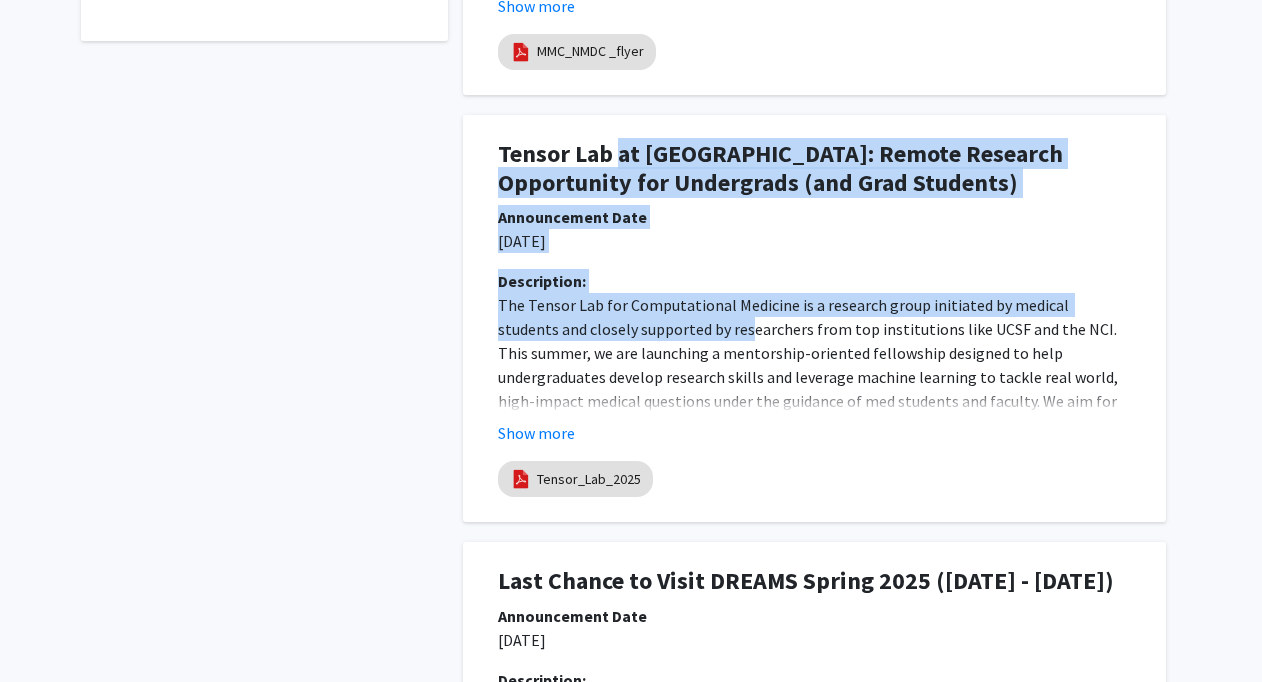 drag, startPoint x: 619, startPoint y: 144, endPoint x: 690, endPoint y: 328, distance: 197.22322 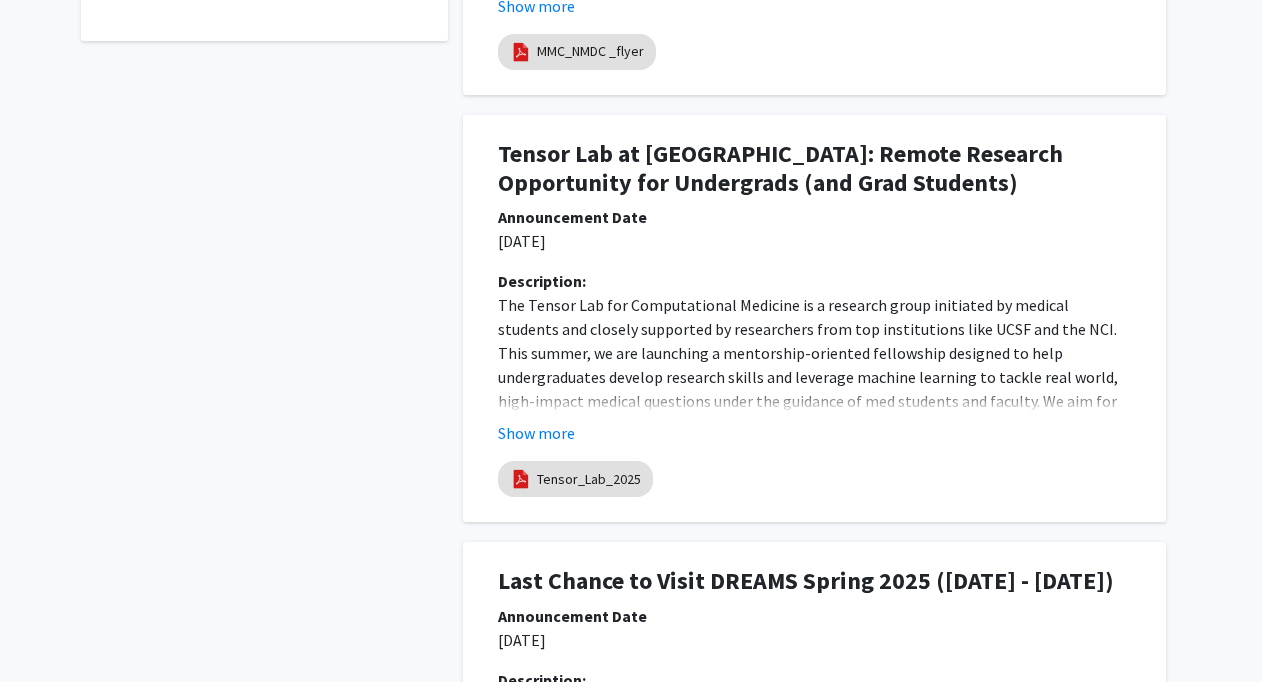 click on "The Tensor Lab for Computational Medicine is a research group initiated by medical students and closely supported by researchers from top institutions like UCSF and the NCI. This summer, we are launching a mentorship-oriented fellowship designed to help undergraduates develop research skills and leverage machine learning to tackle real world, high-impact medical questions under the guidance of med students and faculty. We aim for students to be able to take ownership of a project, with opportunities for first authorship if the results are published." 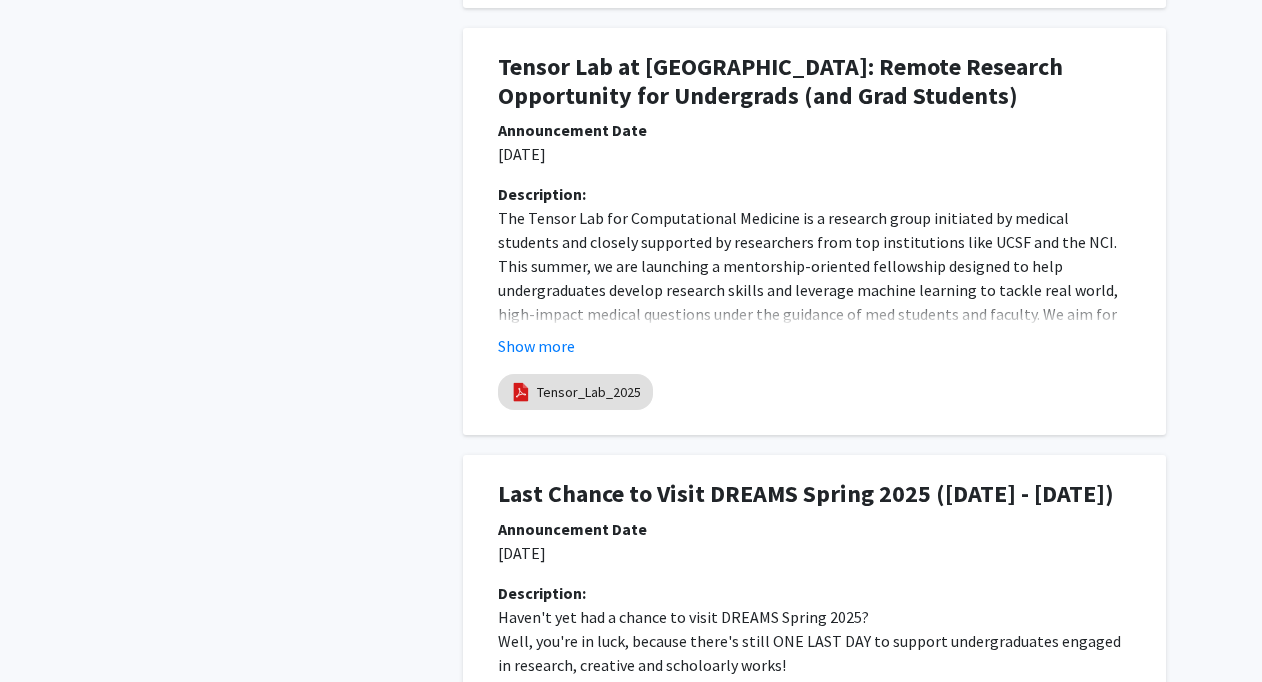 scroll, scrollTop: 852, scrollLeft: 0, axis: vertical 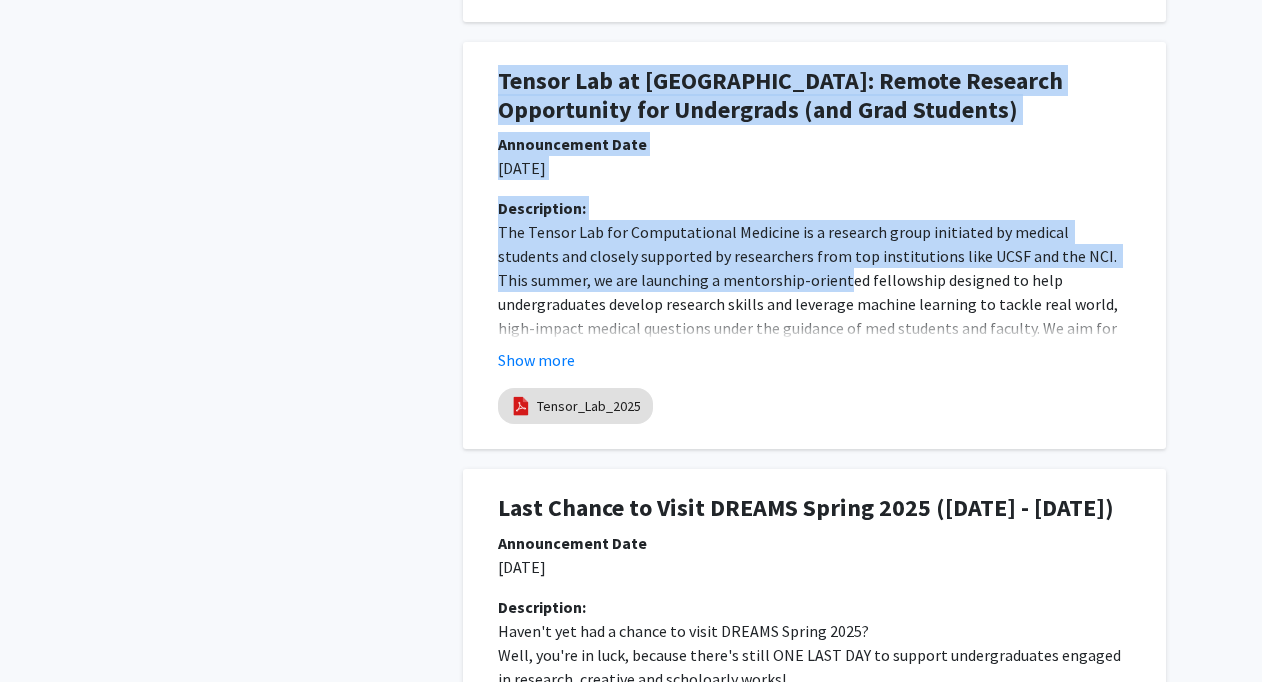 drag, startPoint x: 627, startPoint y: 60, endPoint x: 753, endPoint y: 272, distance: 246.61711 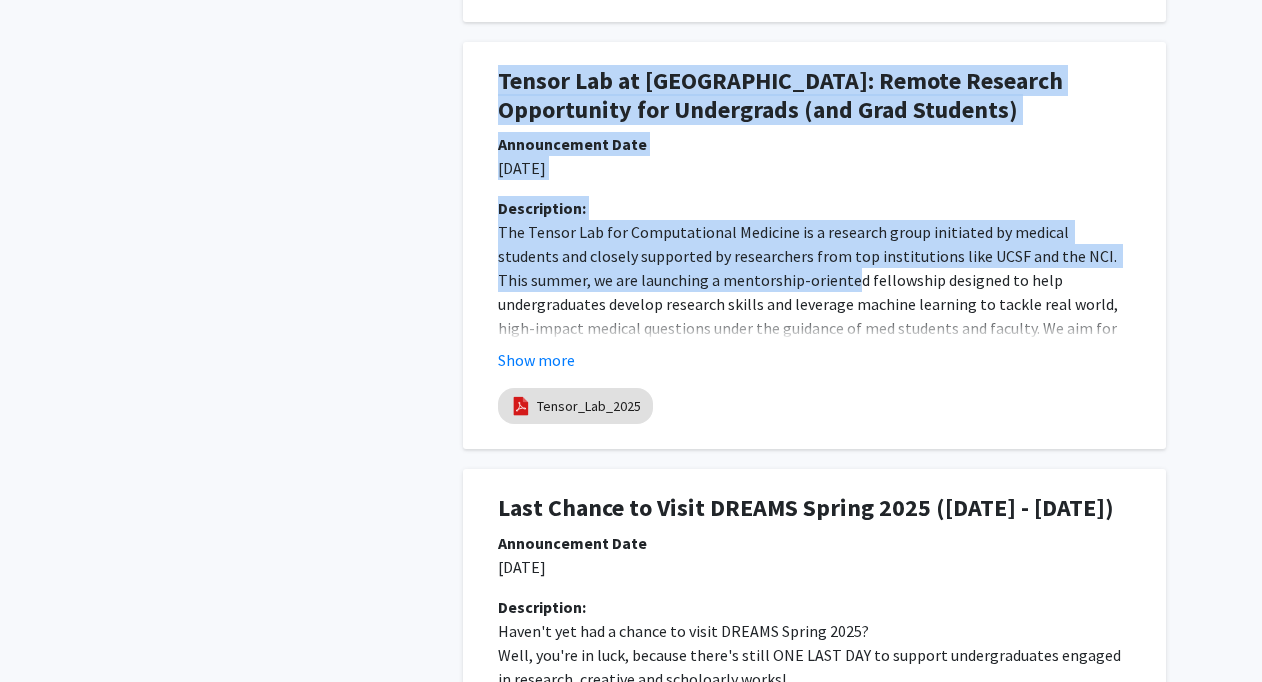 click on "The Tensor Lab for Computational Medicine is a research group initiated by medical students and closely supported by researchers from top institutions like UCSF and the NCI. This summer, we are launching a mentorship-oriented fellowship designed to help undergraduates develop research skills and leverage machine learning to tackle real world, high-impact medical questions under the guidance of med students and faculty. We aim for students to be able to take ownership of a project, with opportunities for first authorship if the results are published." 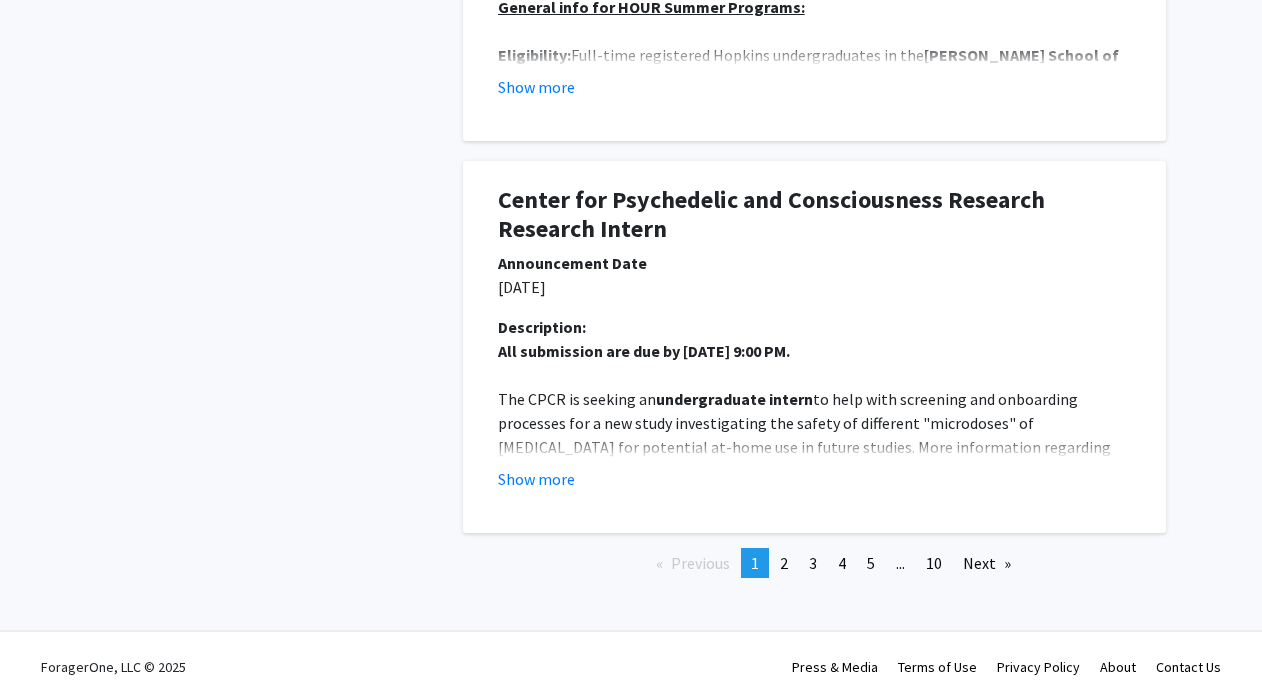 scroll, scrollTop: 3926, scrollLeft: 0, axis: vertical 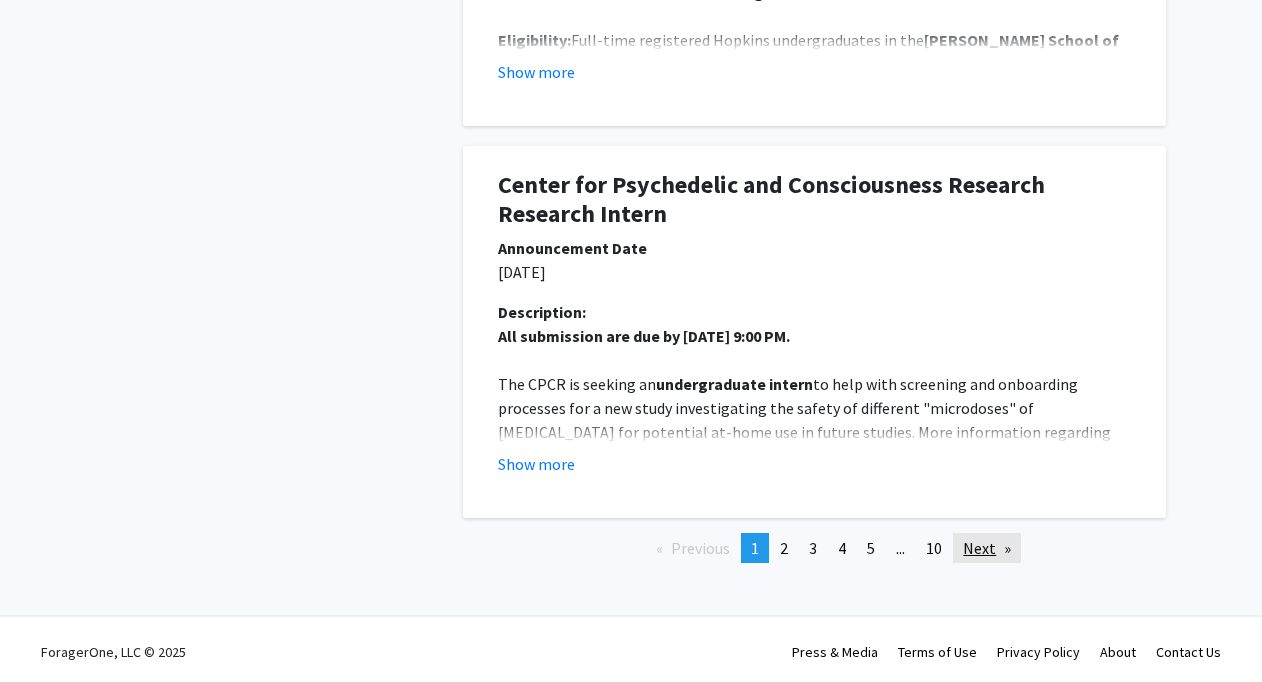 click on "Next  page" 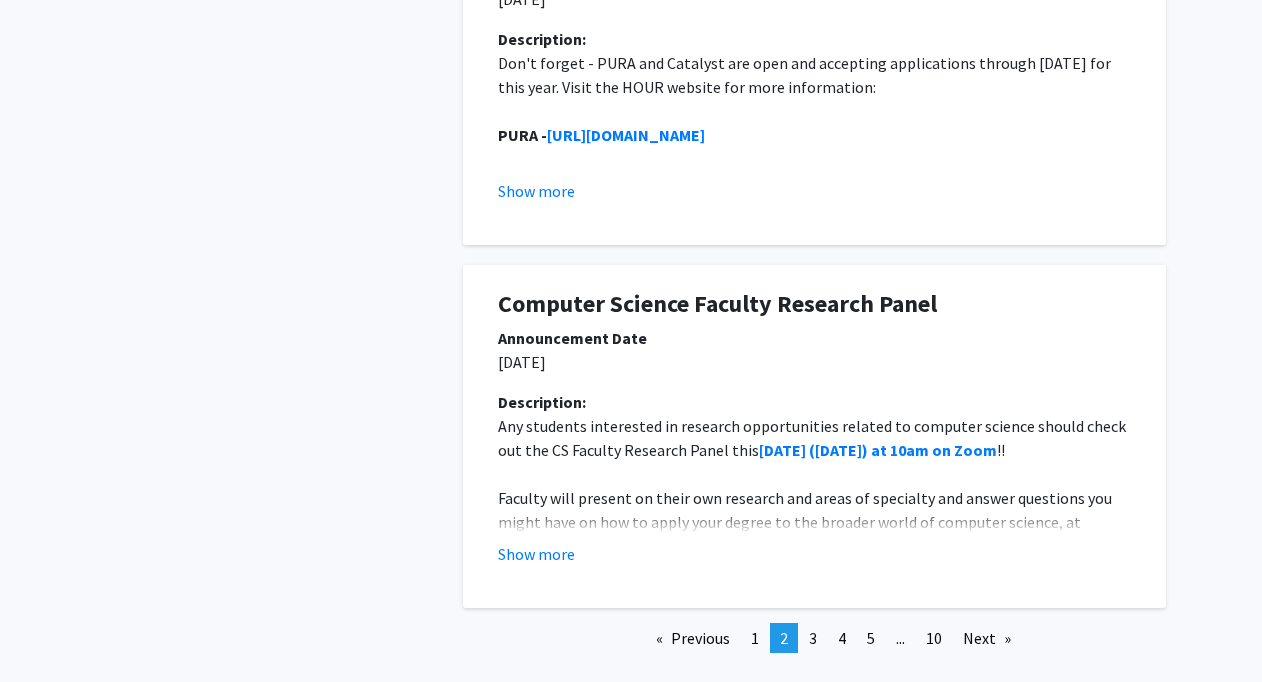 scroll, scrollTop: 3960, scrollLeft: 0, axis: vertical 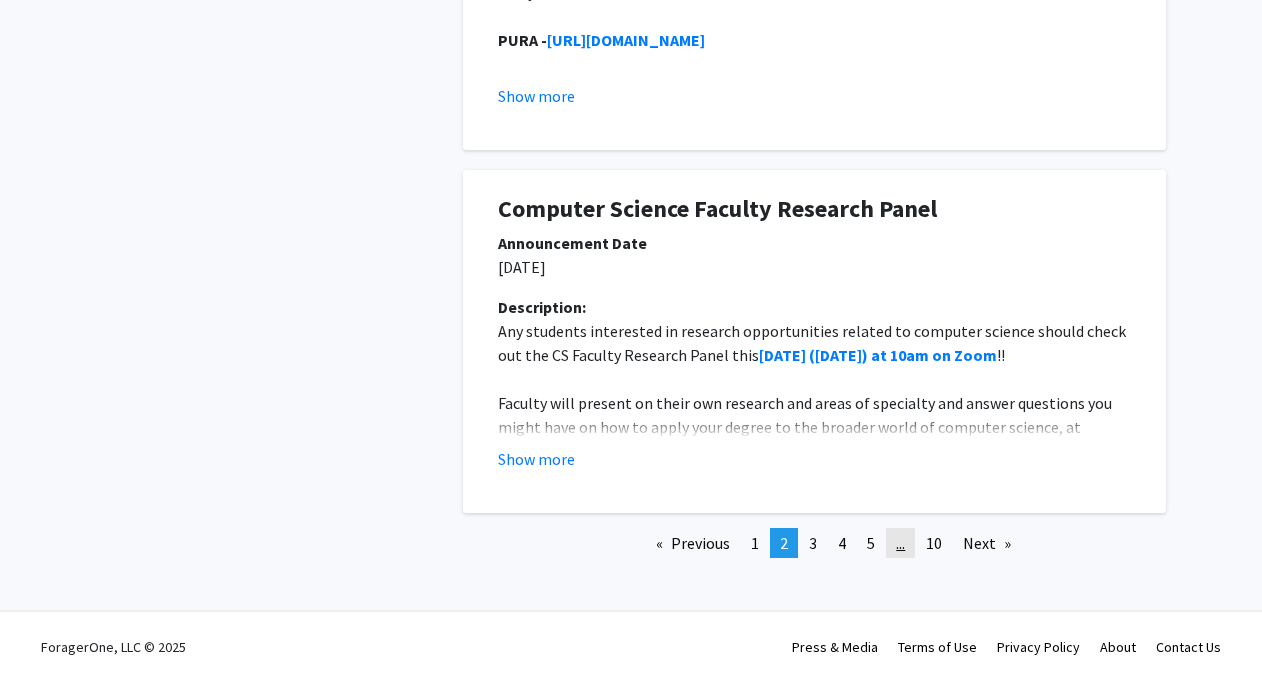 click on "page  ..." 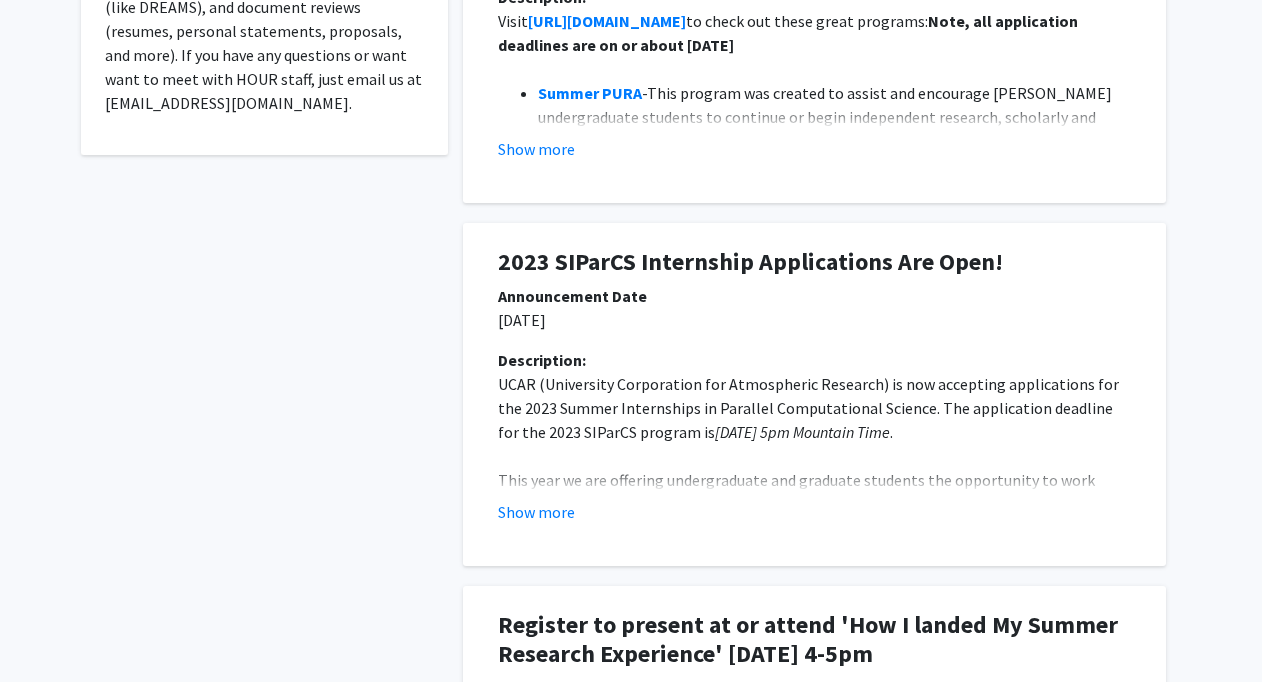 scroll, scrollTop: 0, scrollLeft: 0, axis: both 